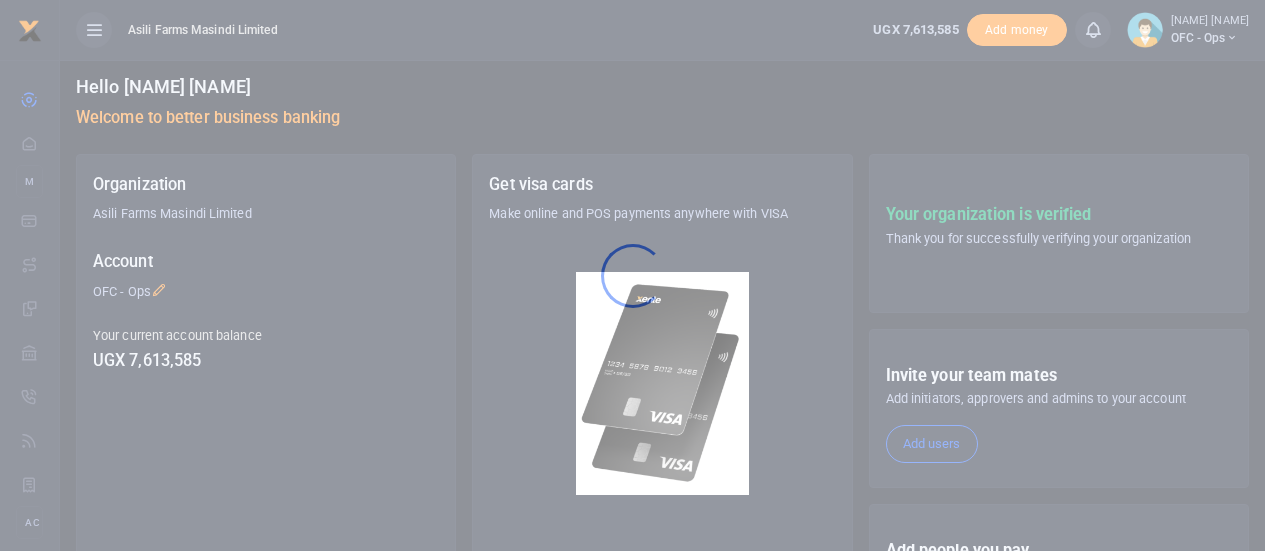 scroll, scrollTop: 0, scrollLeft: 0, axis: both 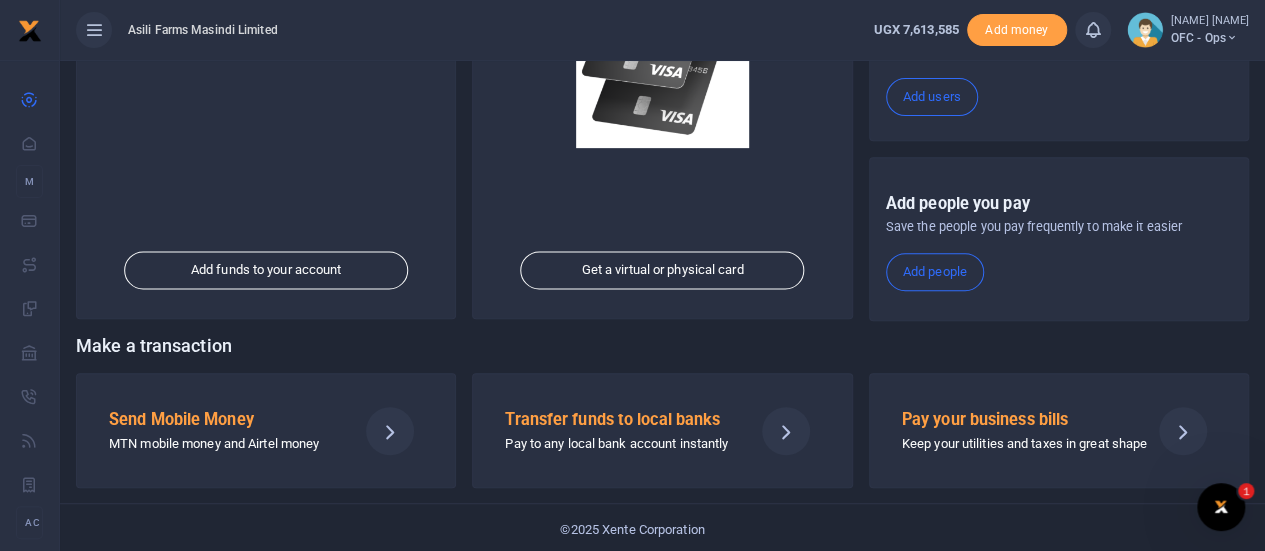 click on "MTN mobile money and Airtel money" at bounding box center [225, 444] 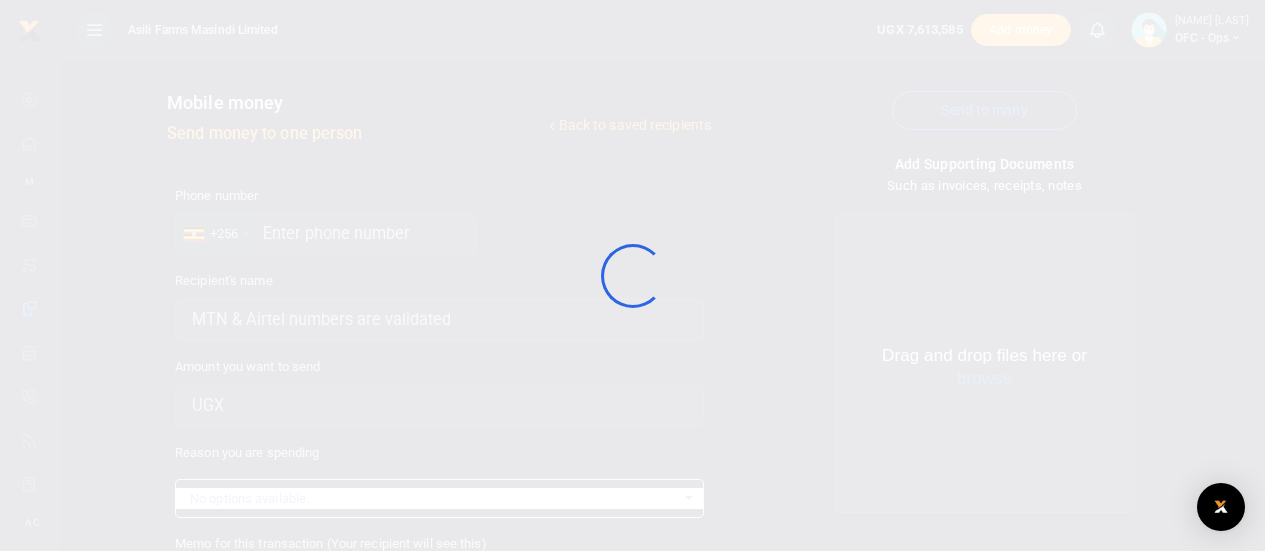 scroll, scrollTop: 0, scrollLeft: 0, axis: both 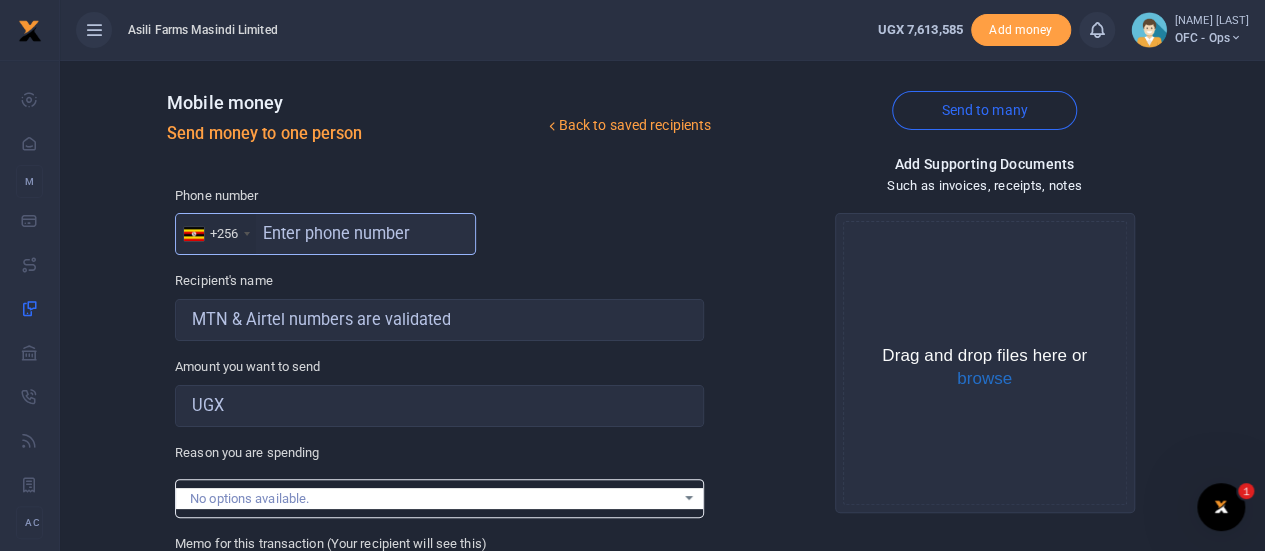 click at bounding box center (325, 234) 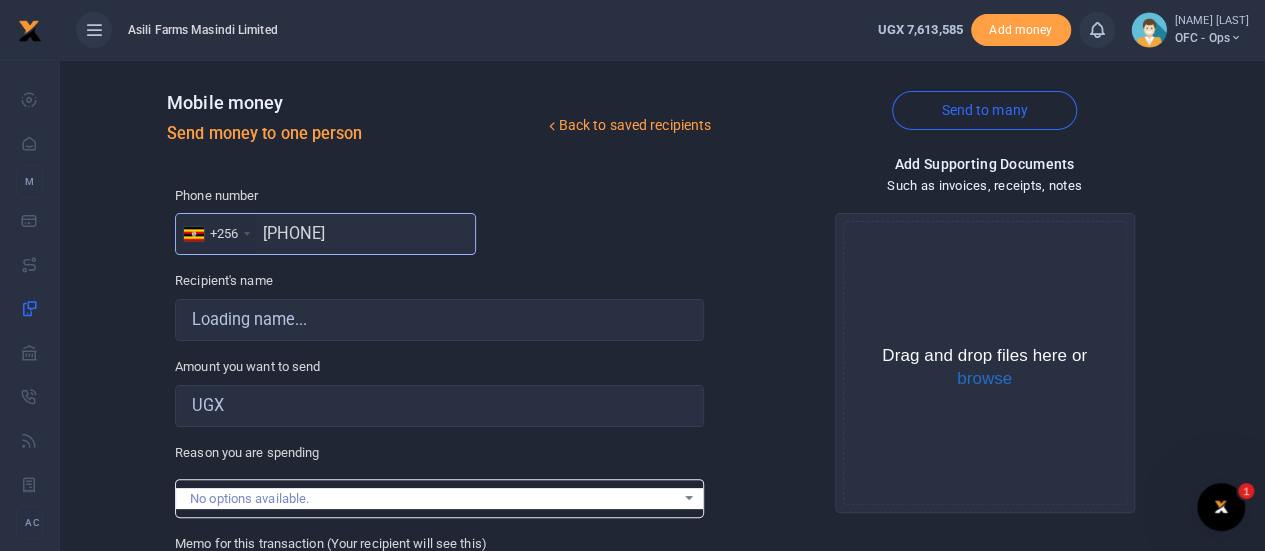 type on "0788574961" 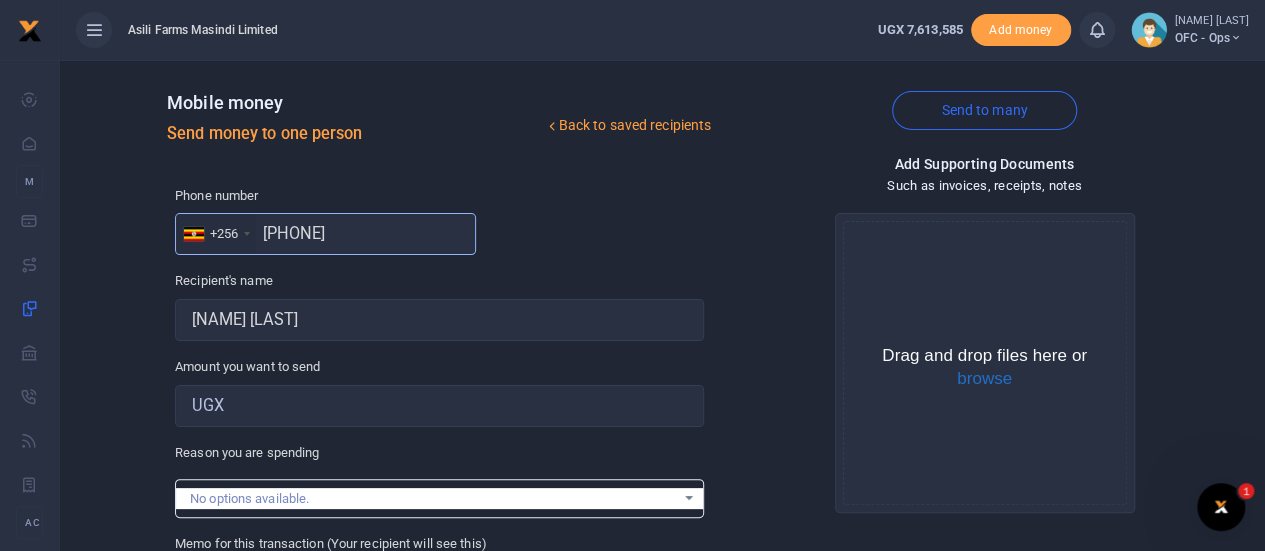 click on "0788574961" at bounding box center (325, 234) 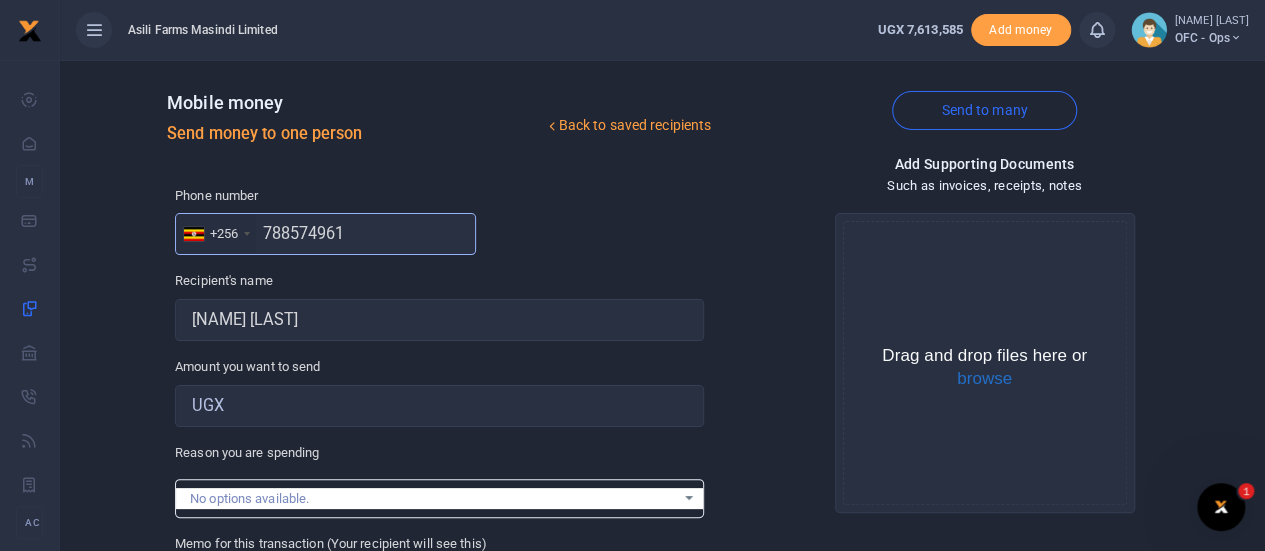 type on "788574961" 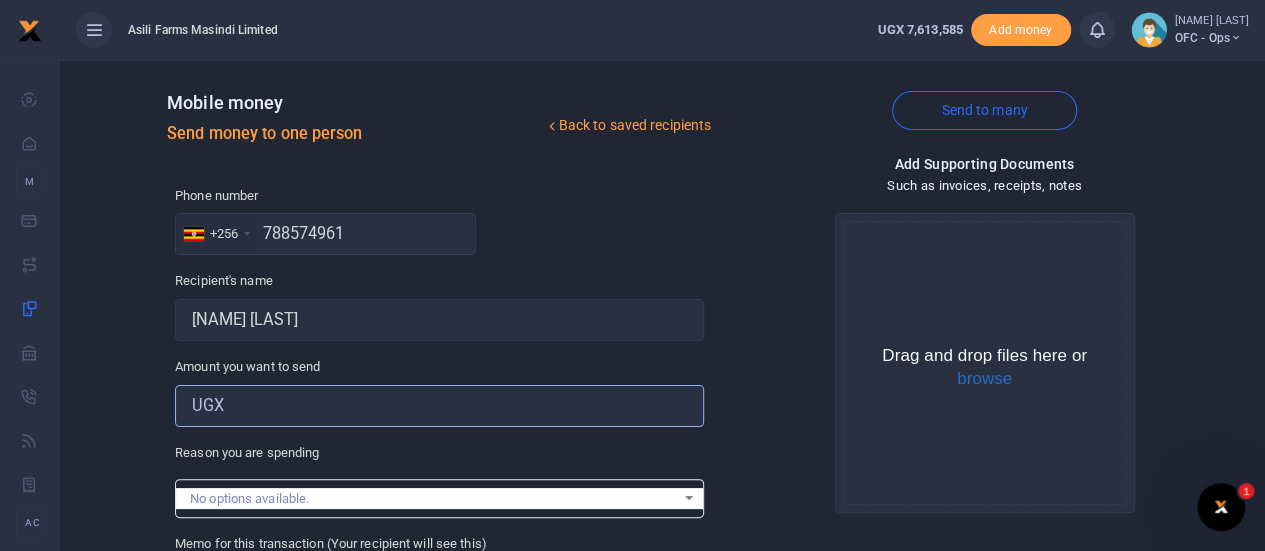 click on "Amount you want to send" at bounding box center (439, 406) 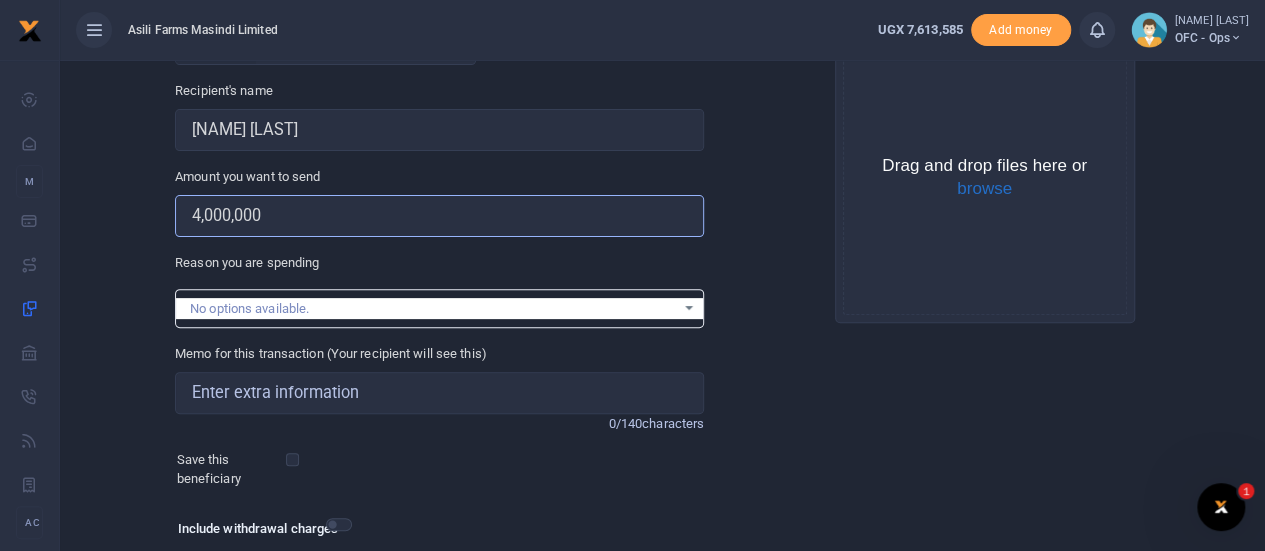 scroll, scrollTop: 200, scrollLeft: 0, axis: vertical 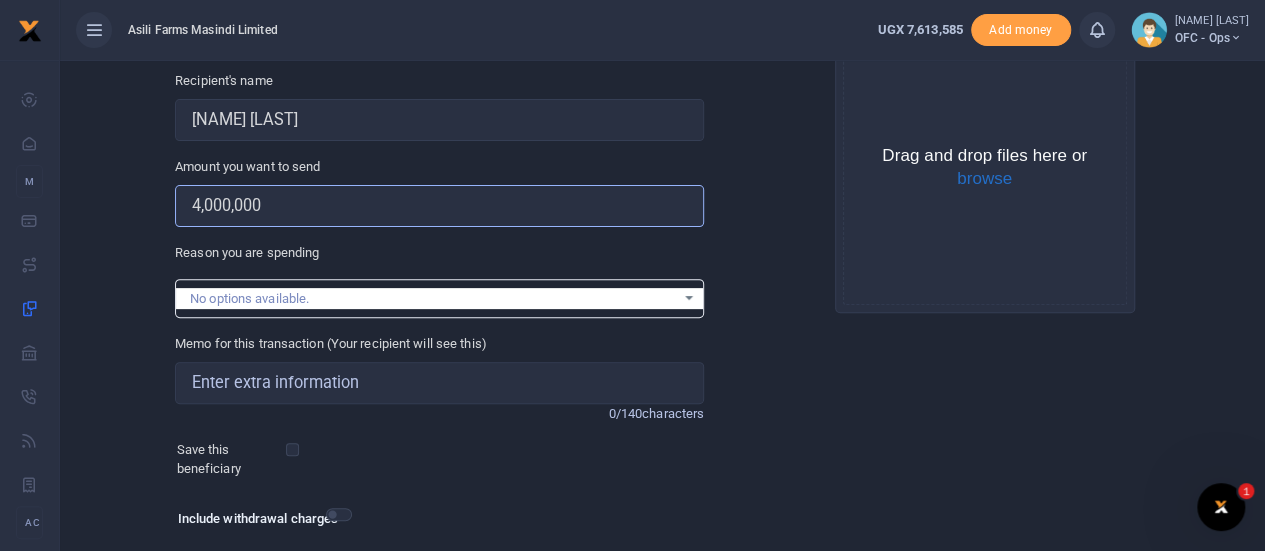 type on "4,000,000" 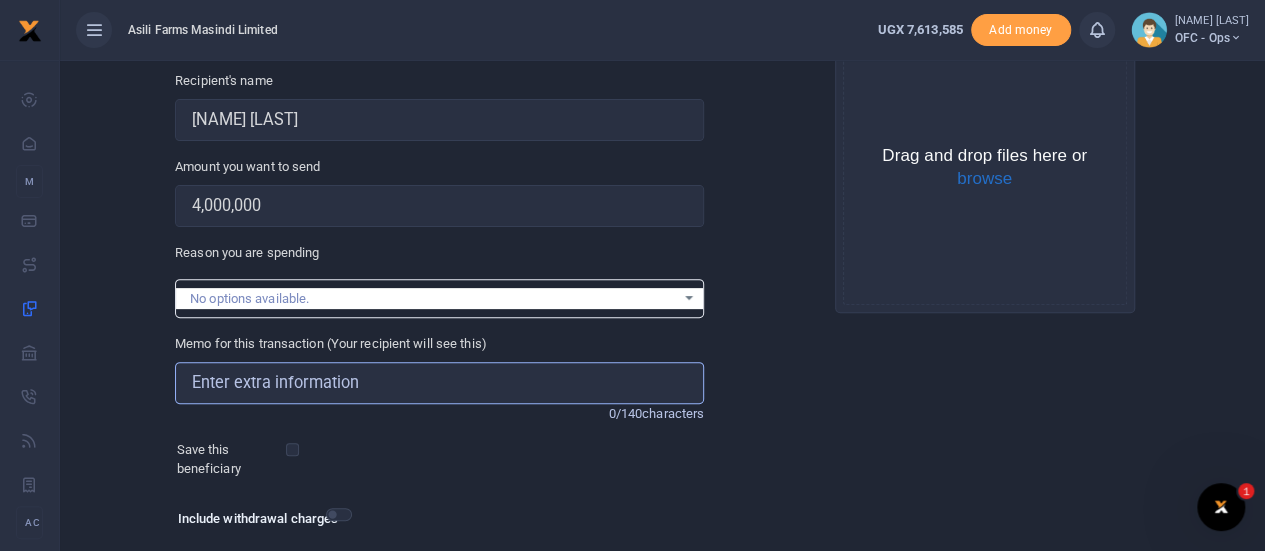 click on "Memo for this transaction (Your recipient will see this)" at bounding box center (439, 383) 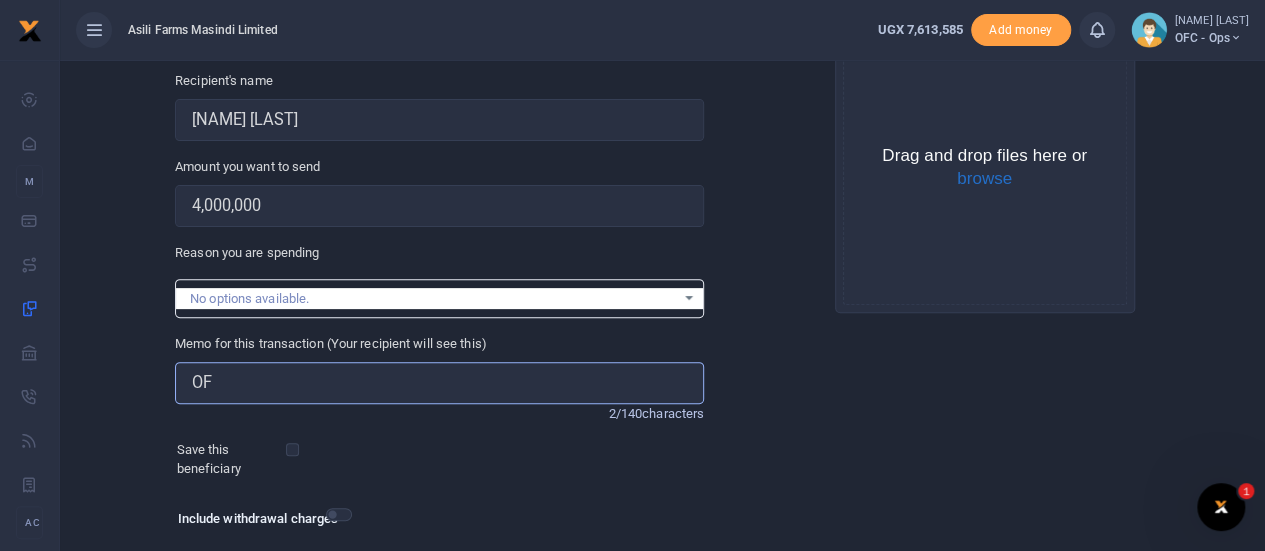 type on "O" 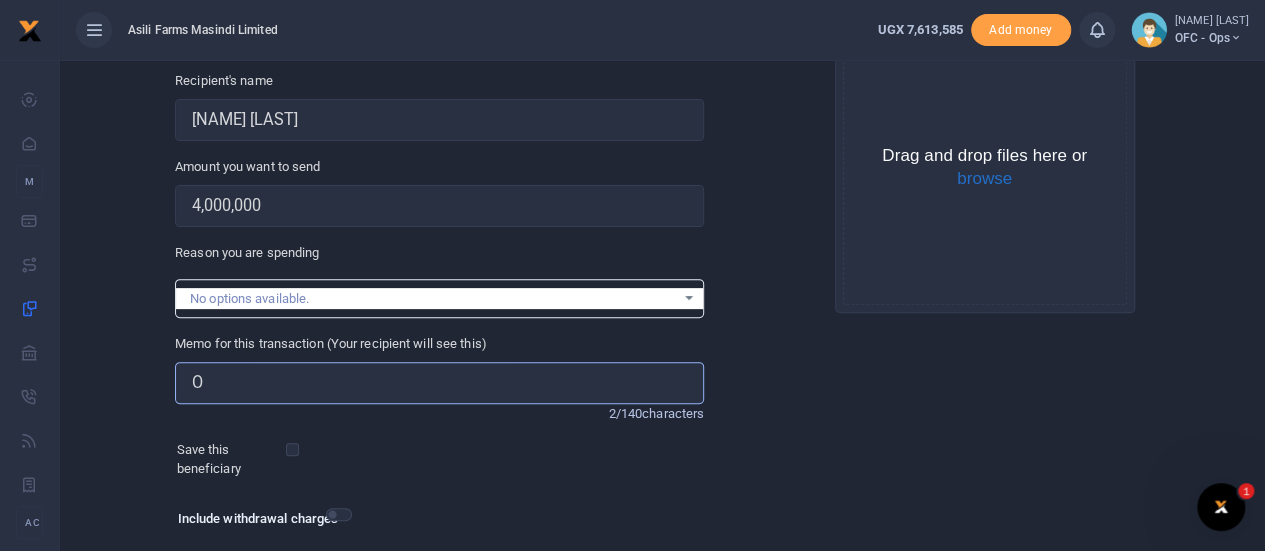 type 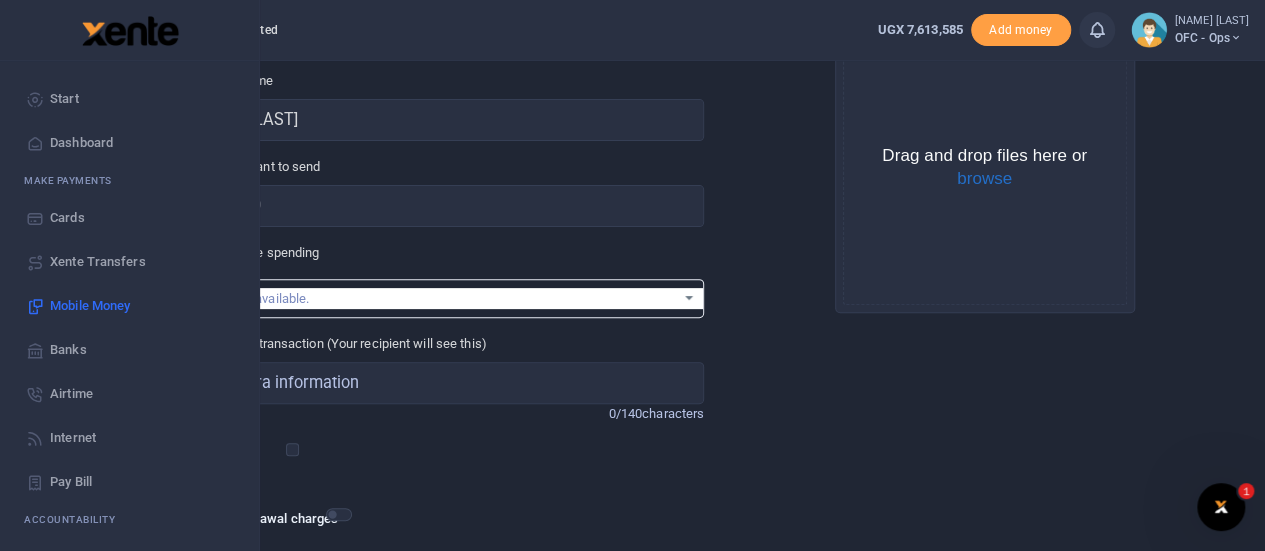 click on "Start" at bounding box center (64, 99) 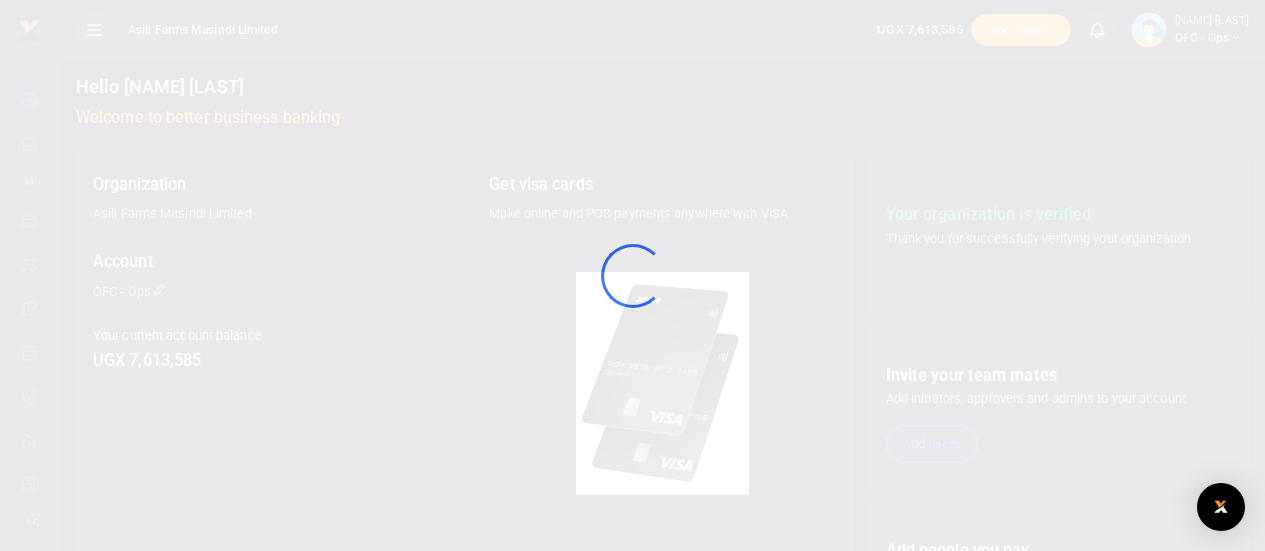 scroll, scrollTop: 0, scrollLeft: 0, axis: both 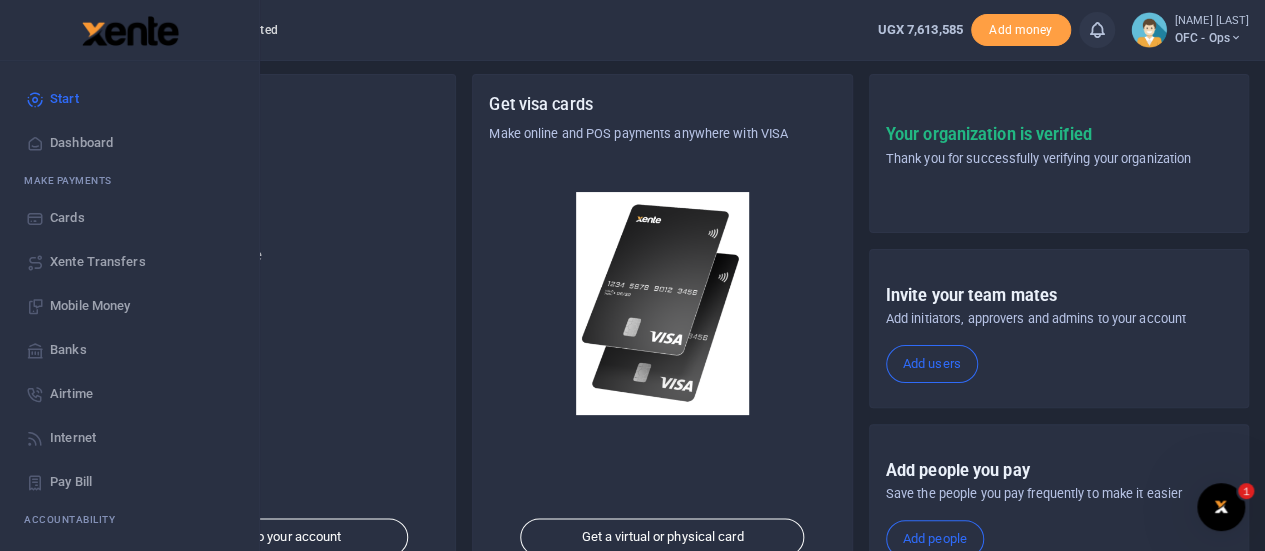 click on "Start" at bounding box center (64, 99) 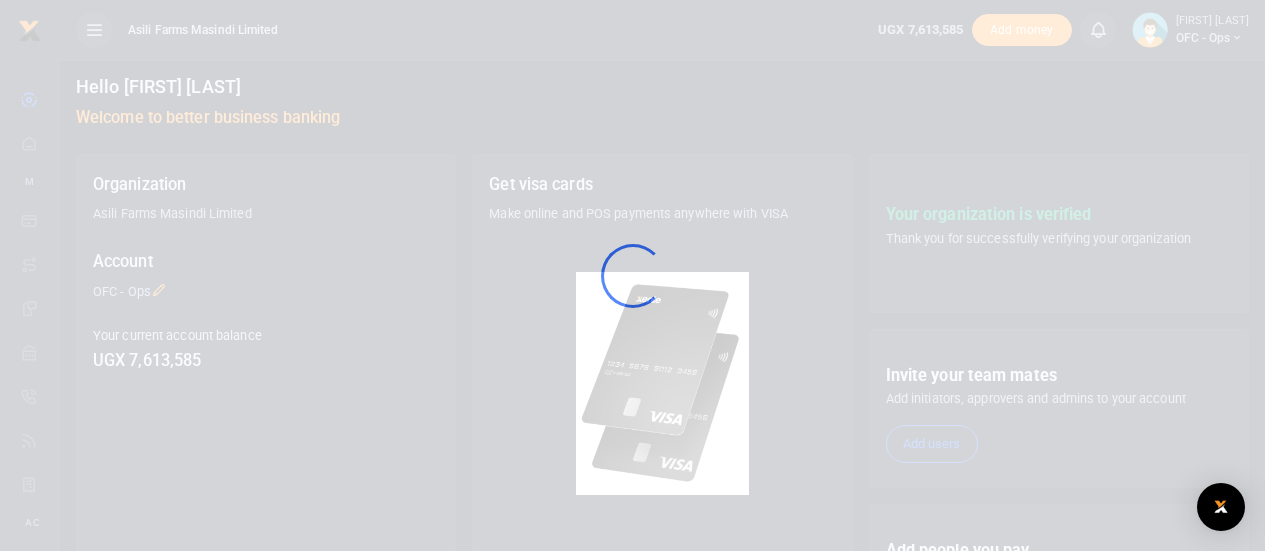 scroll, scrollTop: 0, scrollLeft: 0, axis: both 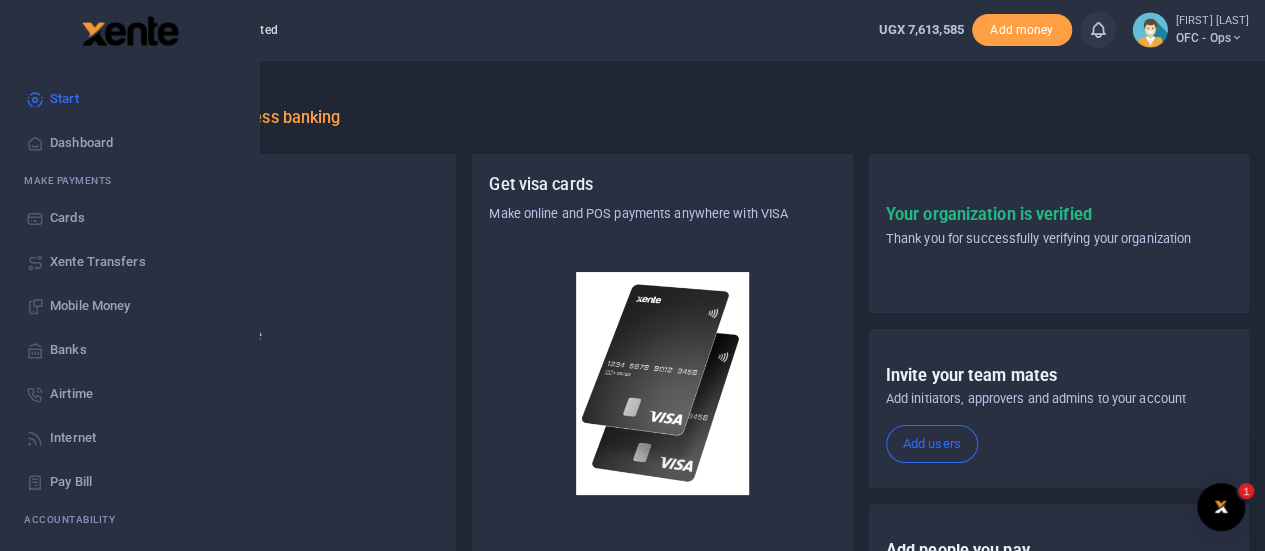 click on "Ac countability" at bounding box center [129, 519] 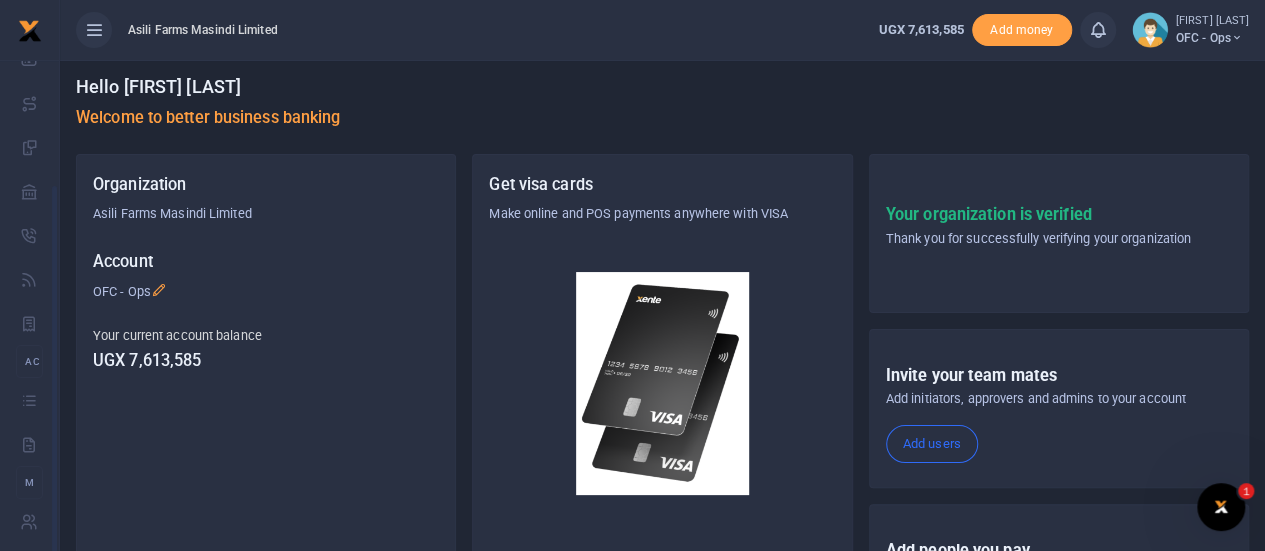 scroll, scrollTop: 166, scrollLeft: 0, axis: vertical 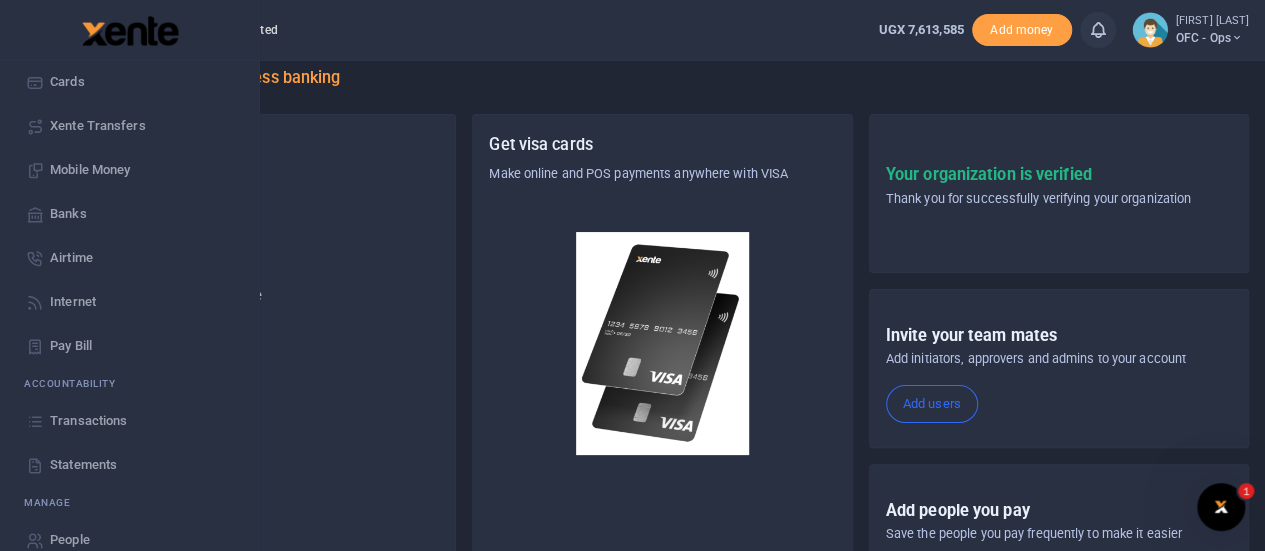 click on "Statements" at bounding box center [83, 465] 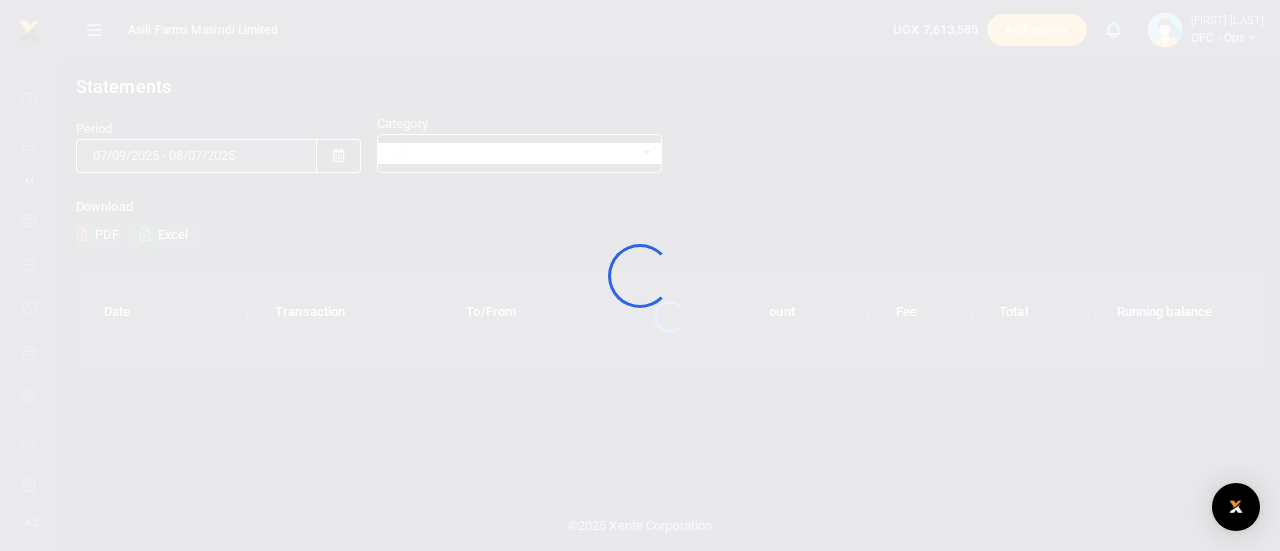 scroll, scrollTop: 0, scrollLeft: 0, axis: both 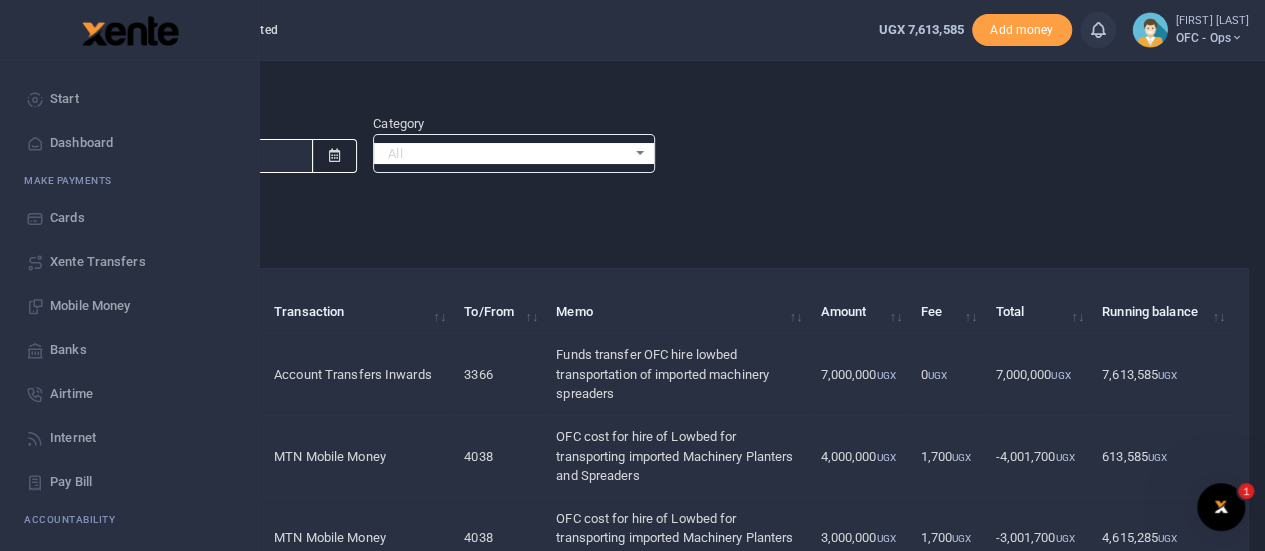 click on "Start" at bounding box center [129, 99] 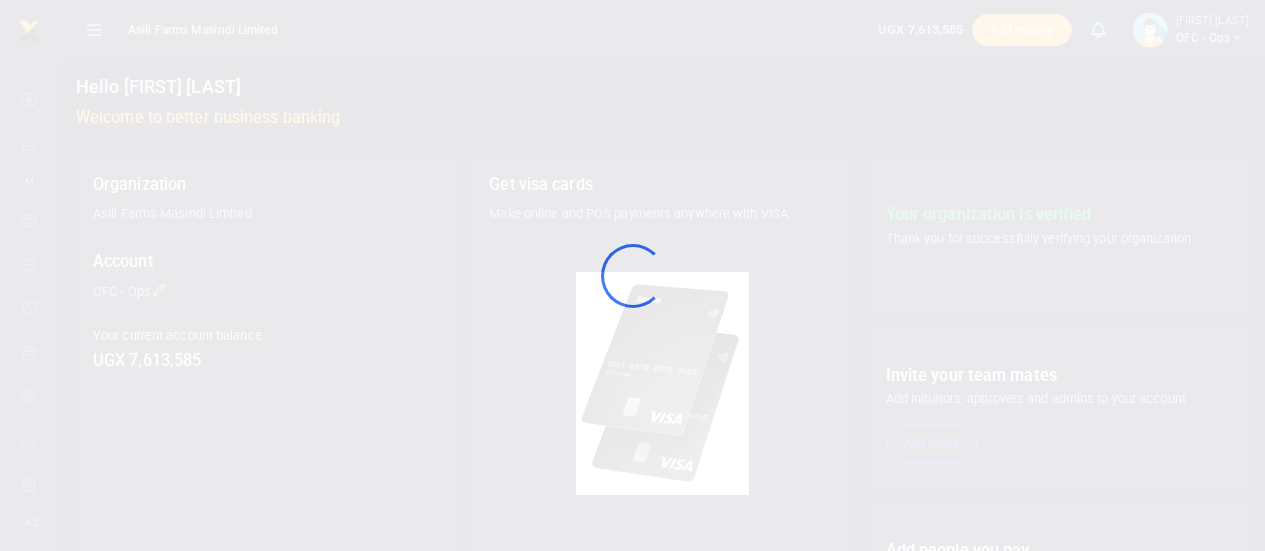 scroll, scrollTop: 0, scrollLeft: 0, axis: both 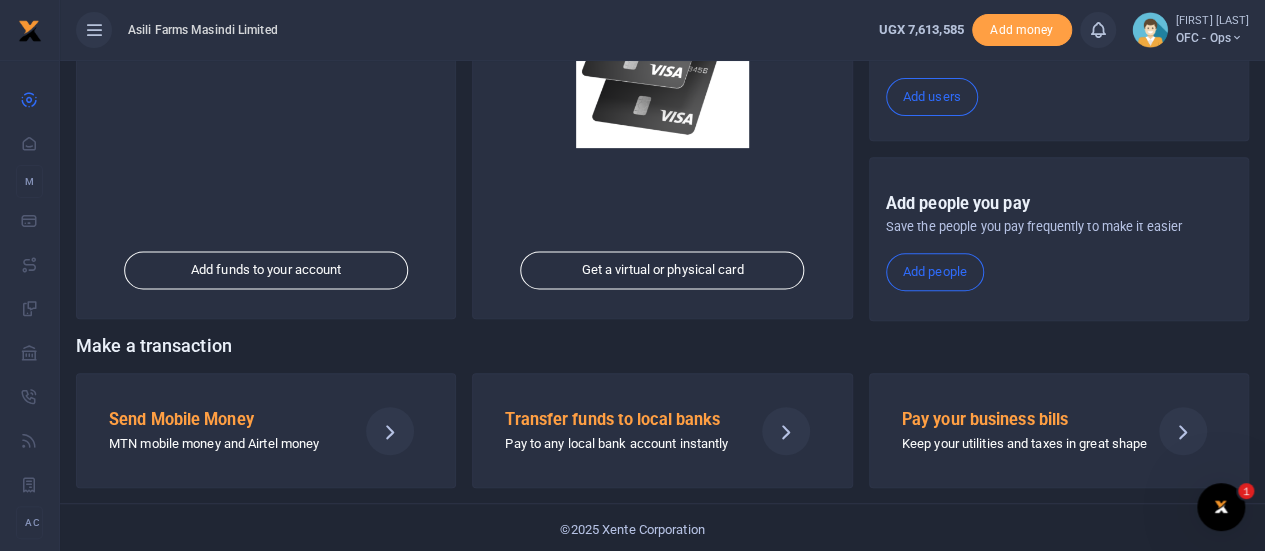 click on "Send Mobile Money" at bounding box center [225, 420] 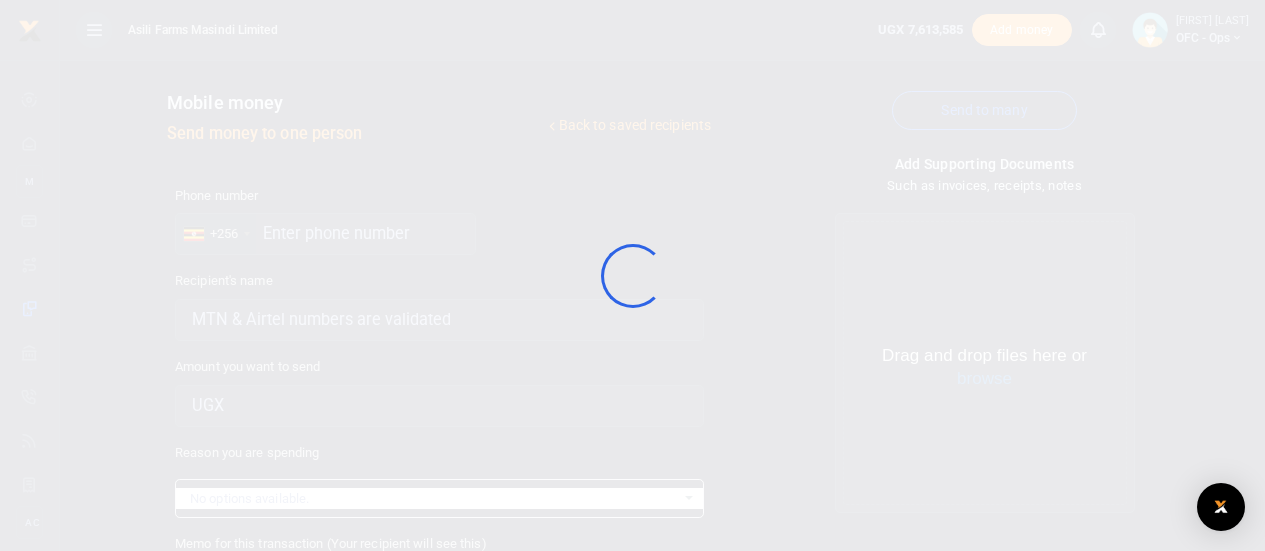 scroll, scrollTop: 0, scrollLeft: 0, axis: both 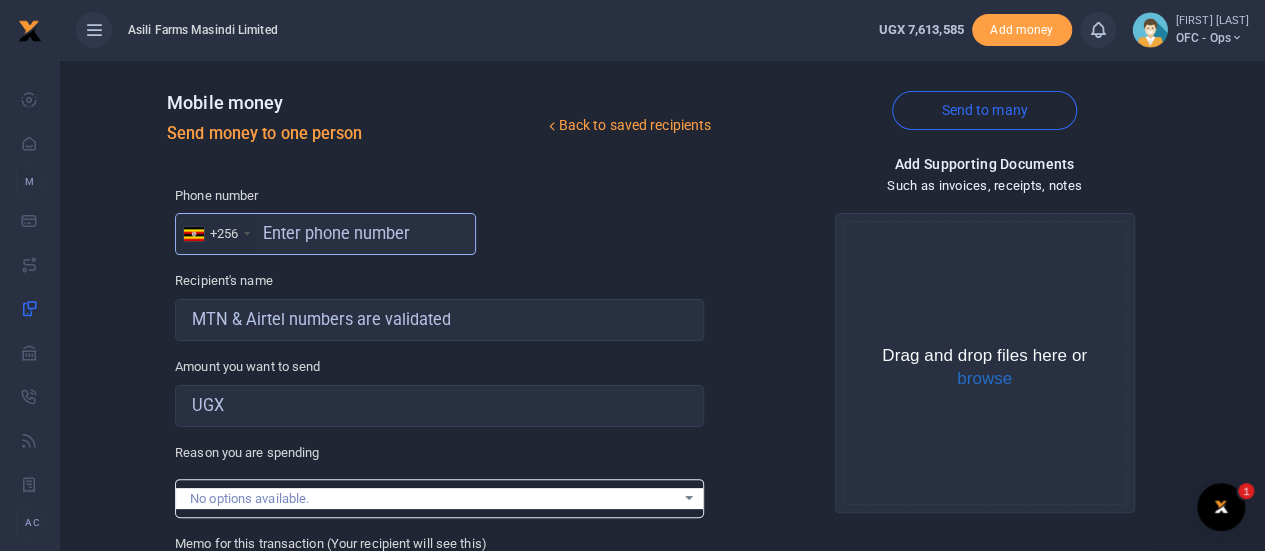 click at bounding box center (325, 234) 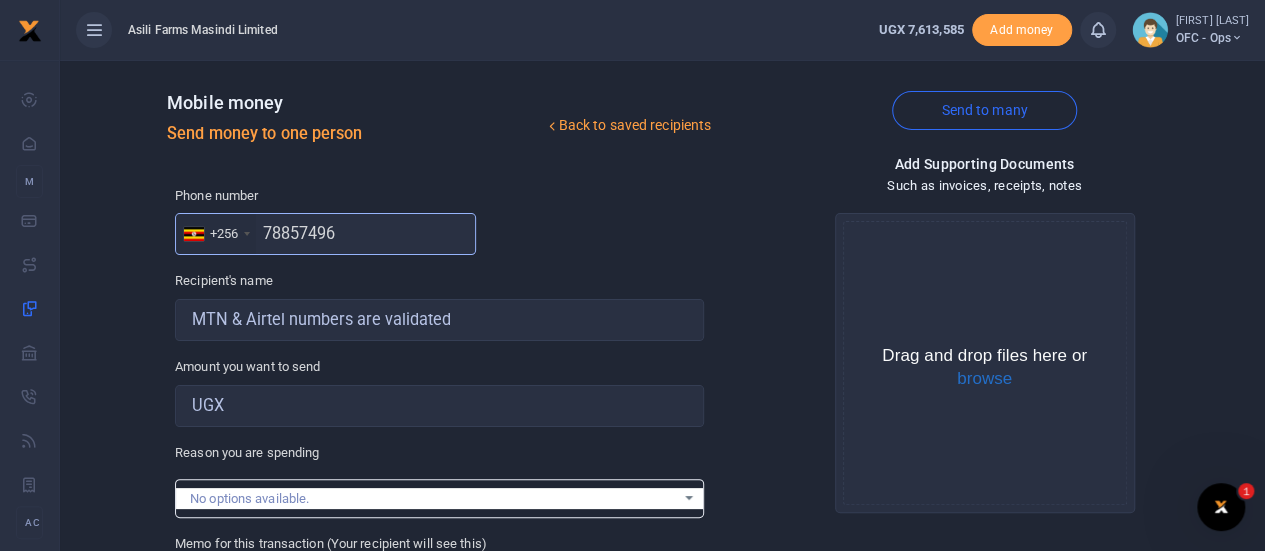 type on "788574961" 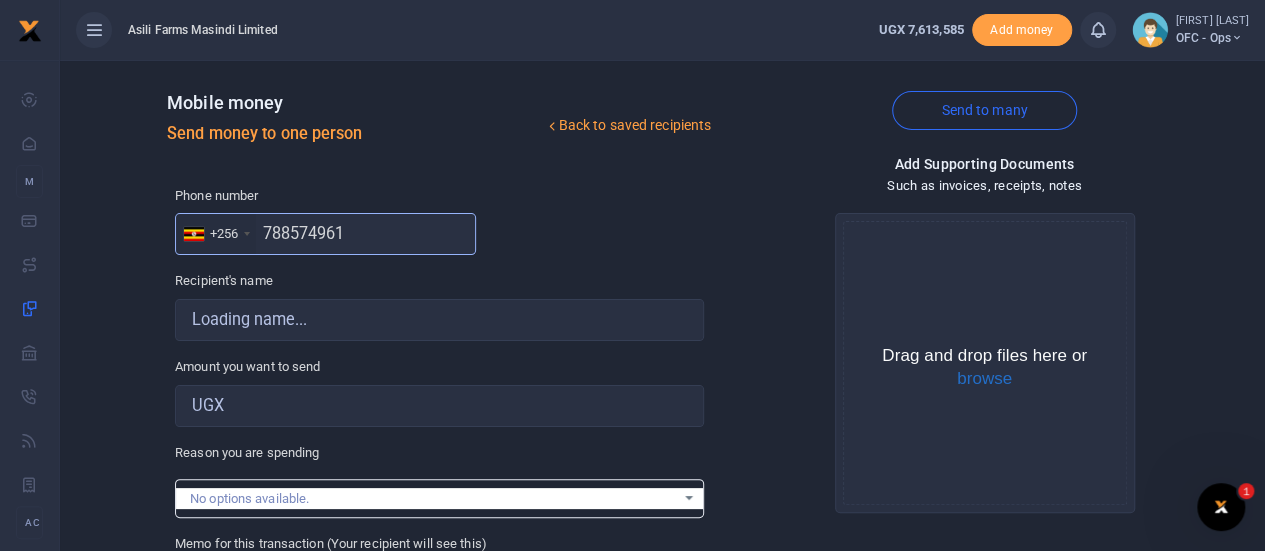 type on "[FIRST] [LAST]" 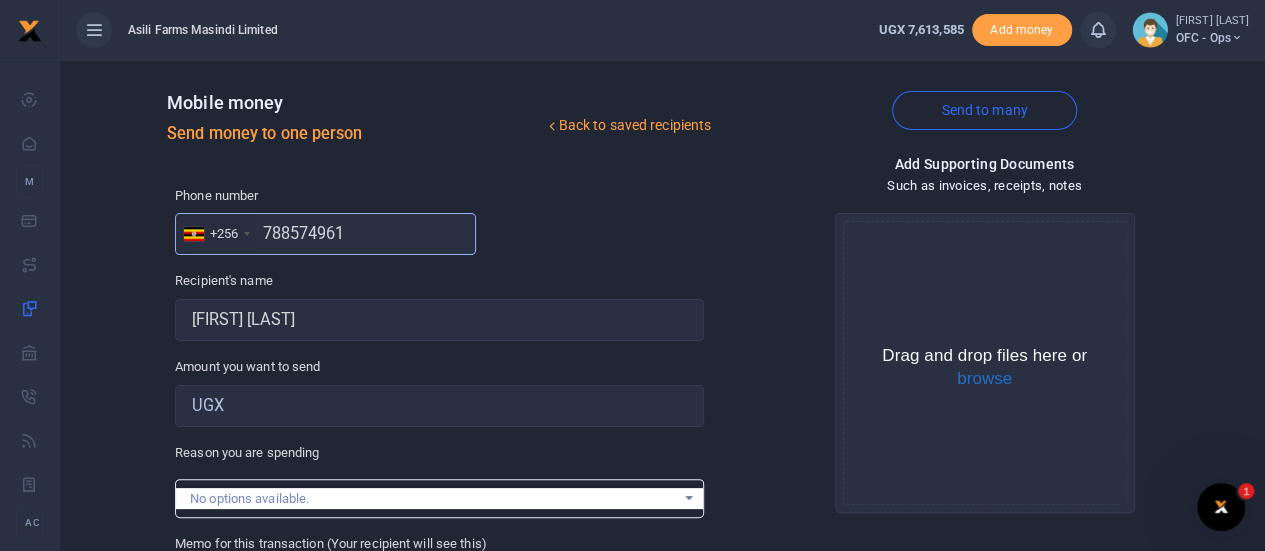 type on "788574961" 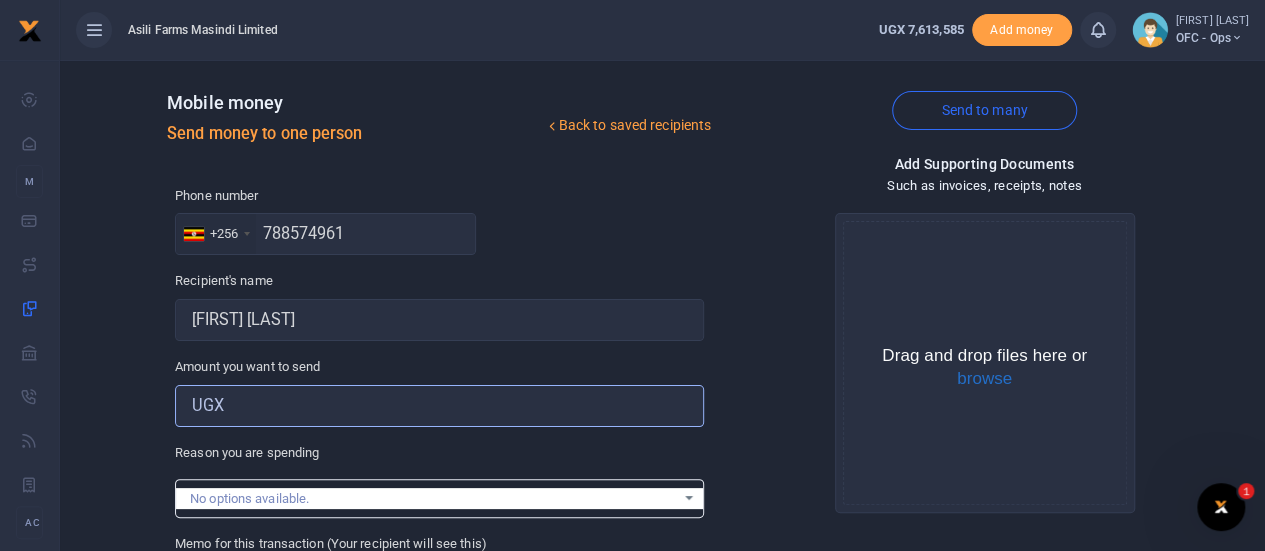 click on "Amount you want to send" at bounding box center (439, 406) 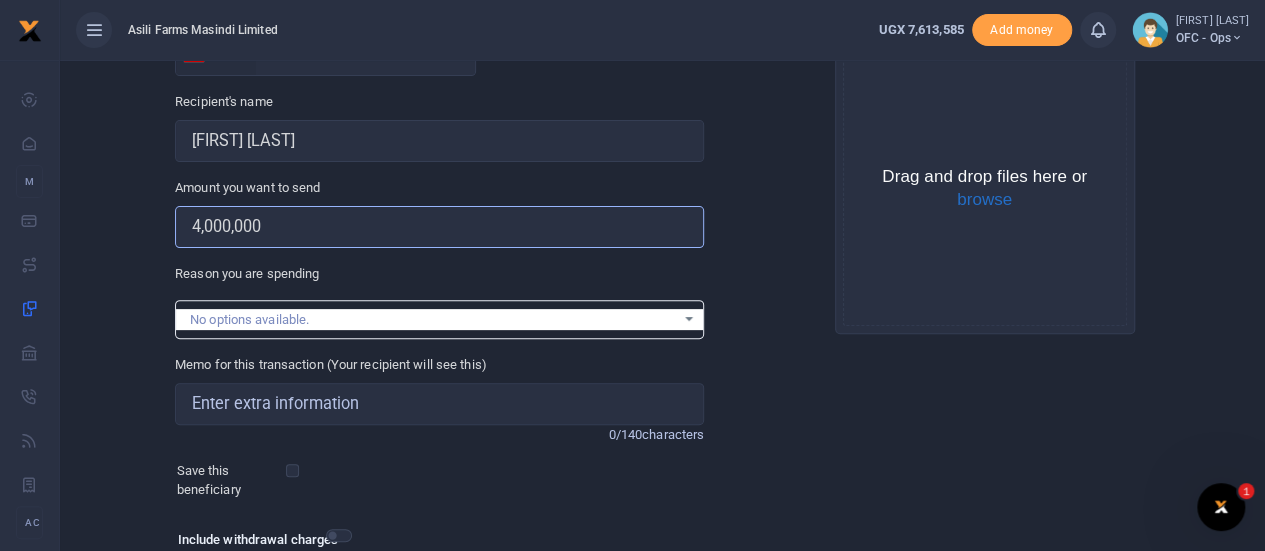 scroll, scrollTop: 200, scrollLeft: 0, axis: vertical 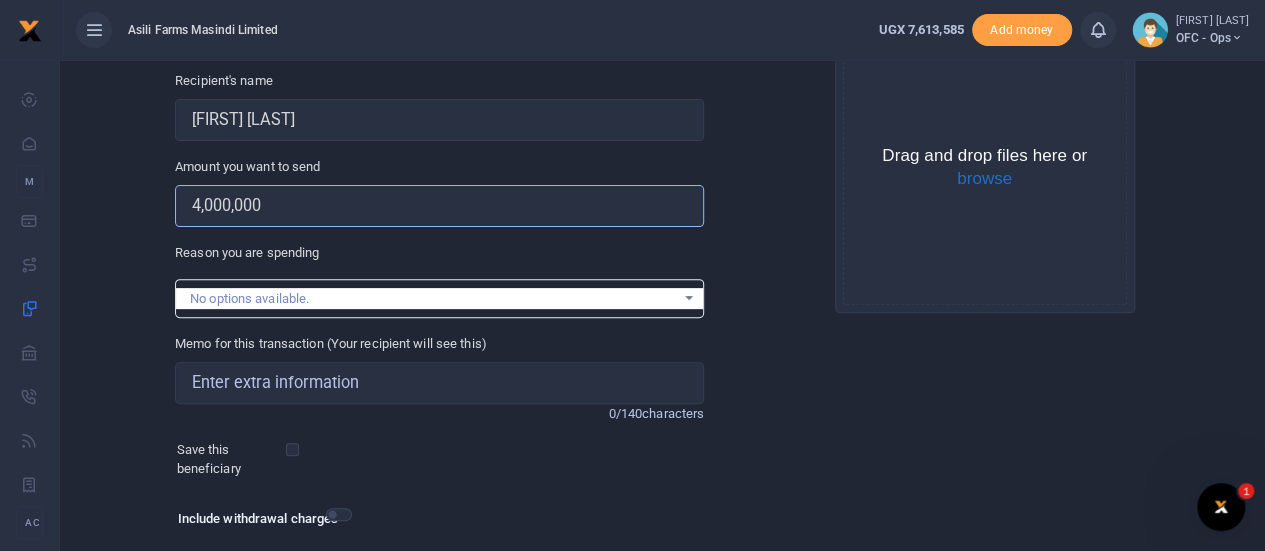 type on "4,000,000" 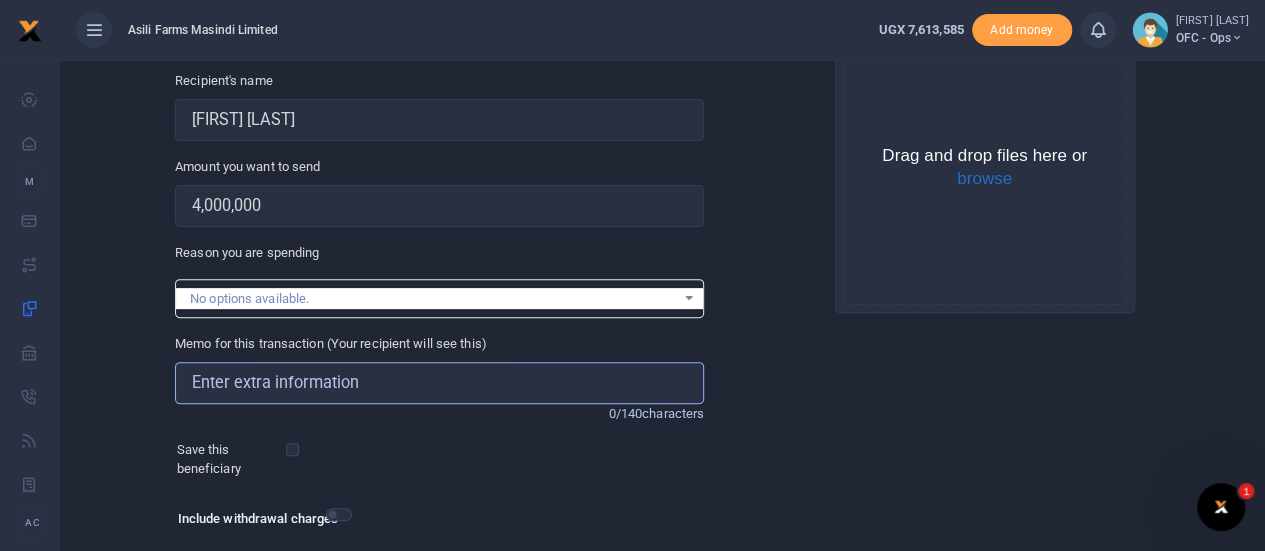 click on "Memo for this transaction (Your recipient will see this)" at bounding box center (439, 383) 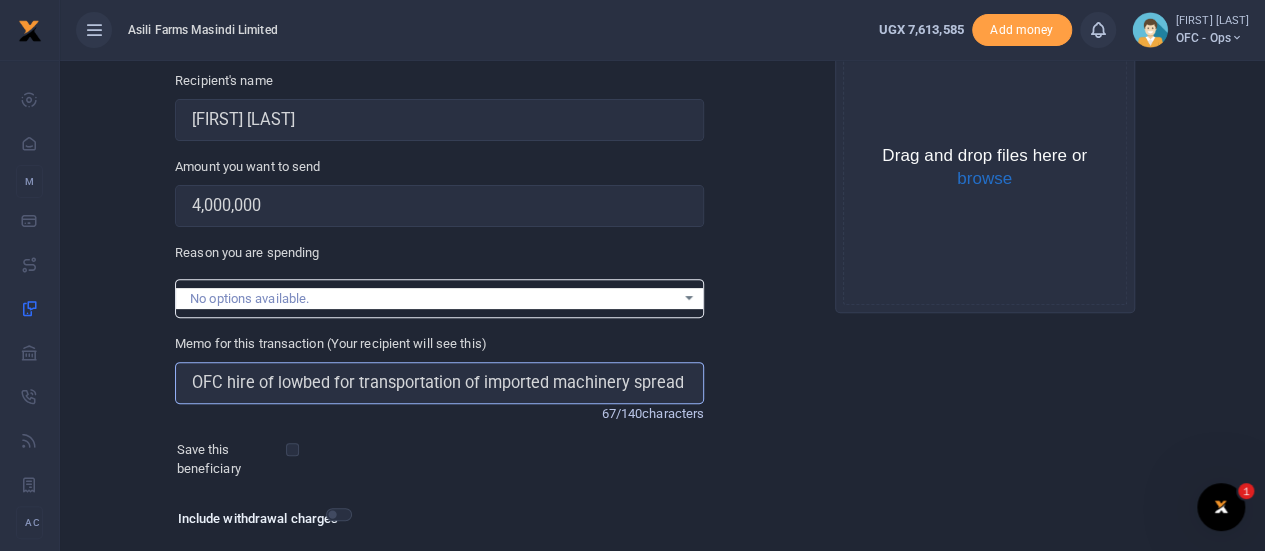 scroll, scrollTop: 0, scrollLeft: 0, axis: both 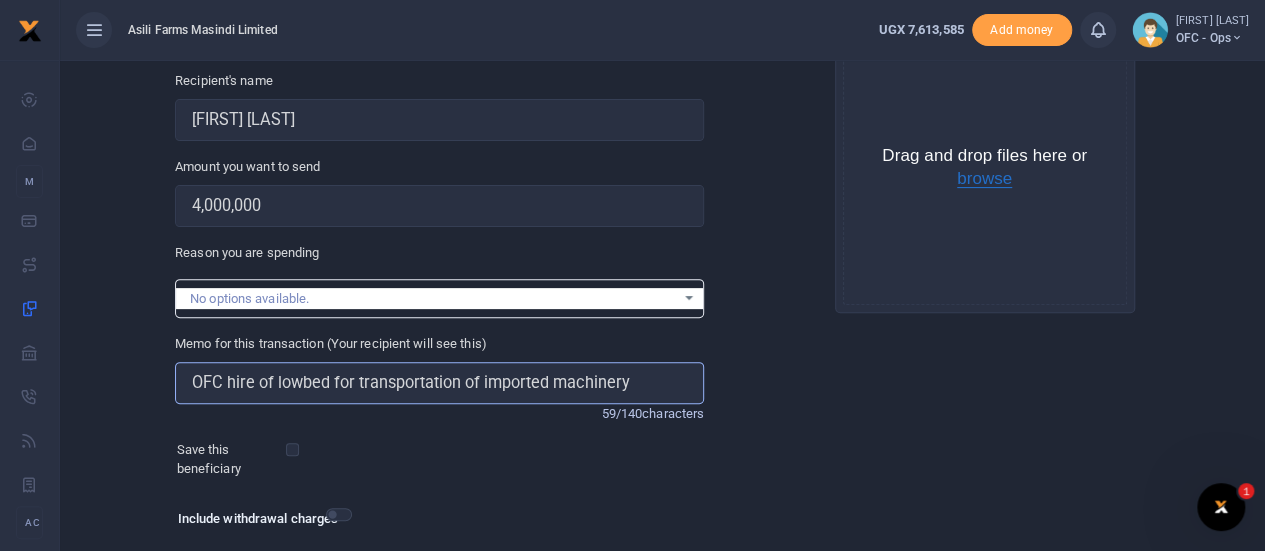 type on "OFC hire of lowbed for transportation of imported machinery" 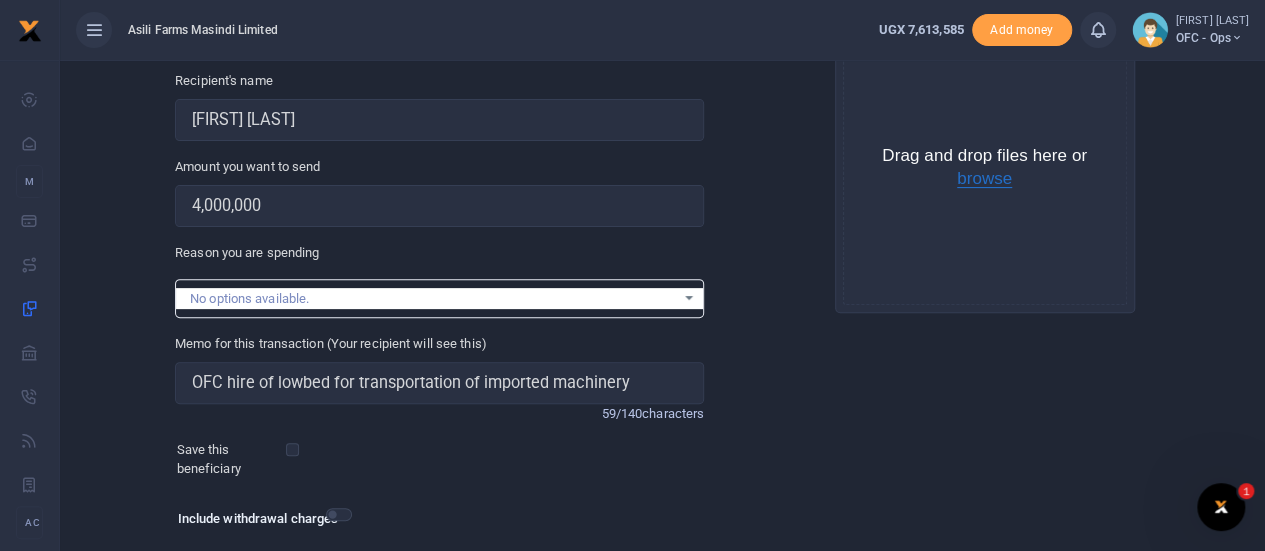click on "browse" at bounding box center (984, 179) 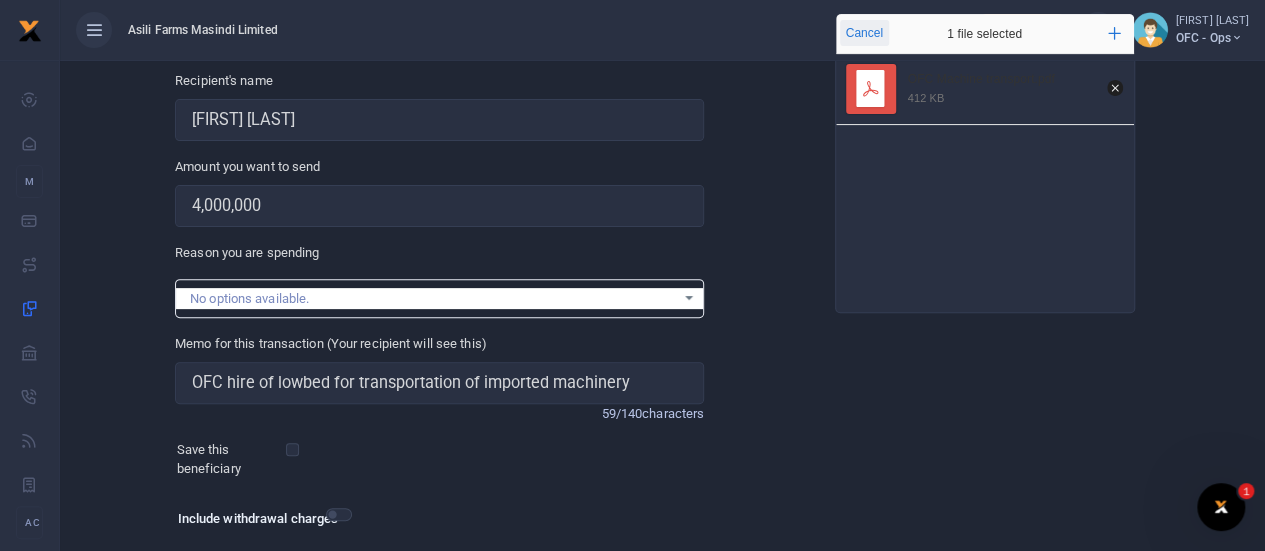 type 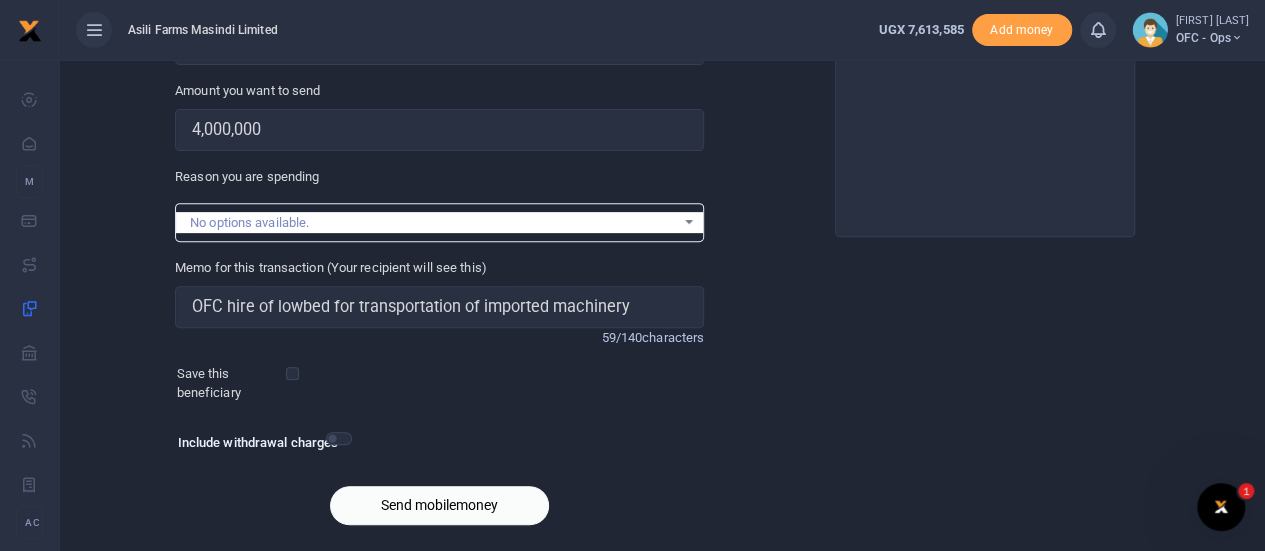 scroll, scrollTop: 280, scrollLeft: 0, axis: vertical 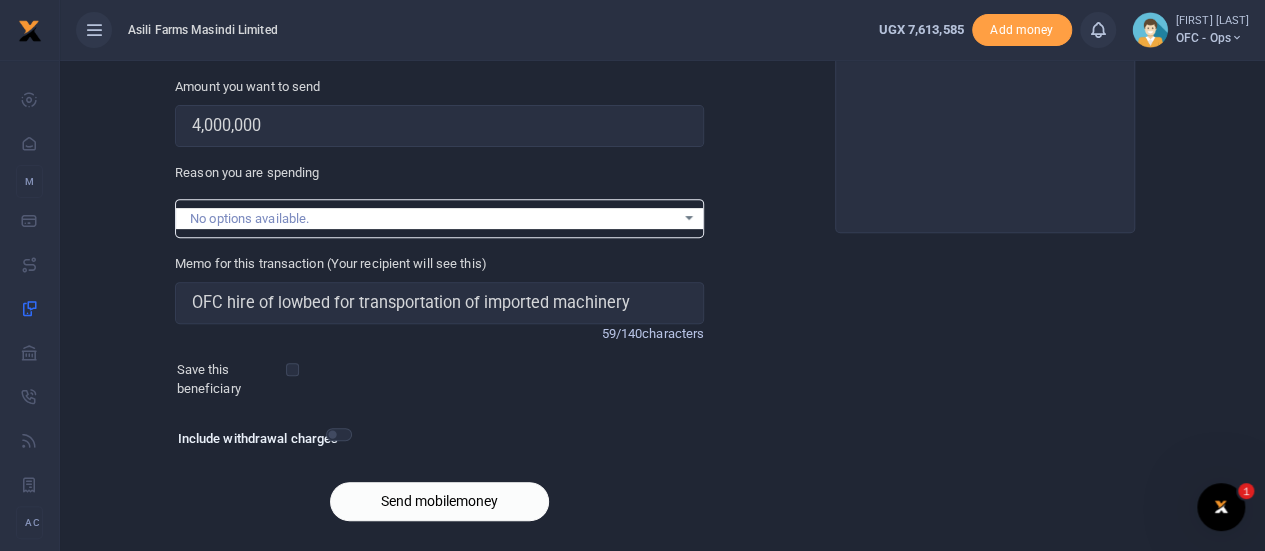 click on "Send mobilemoney" at bounding box center (439, 501) 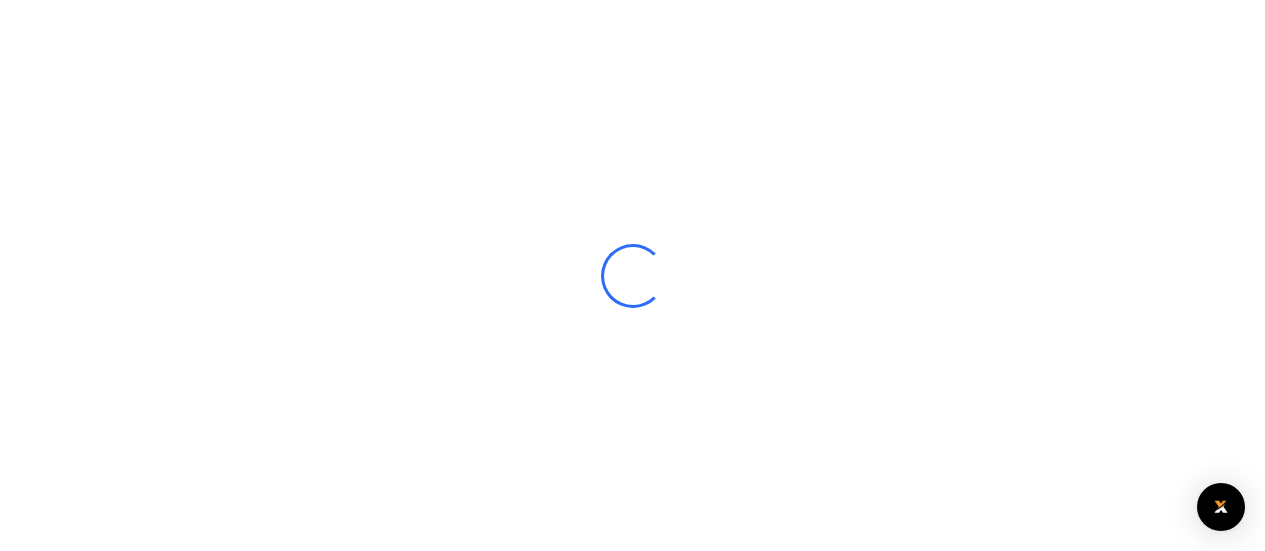 select 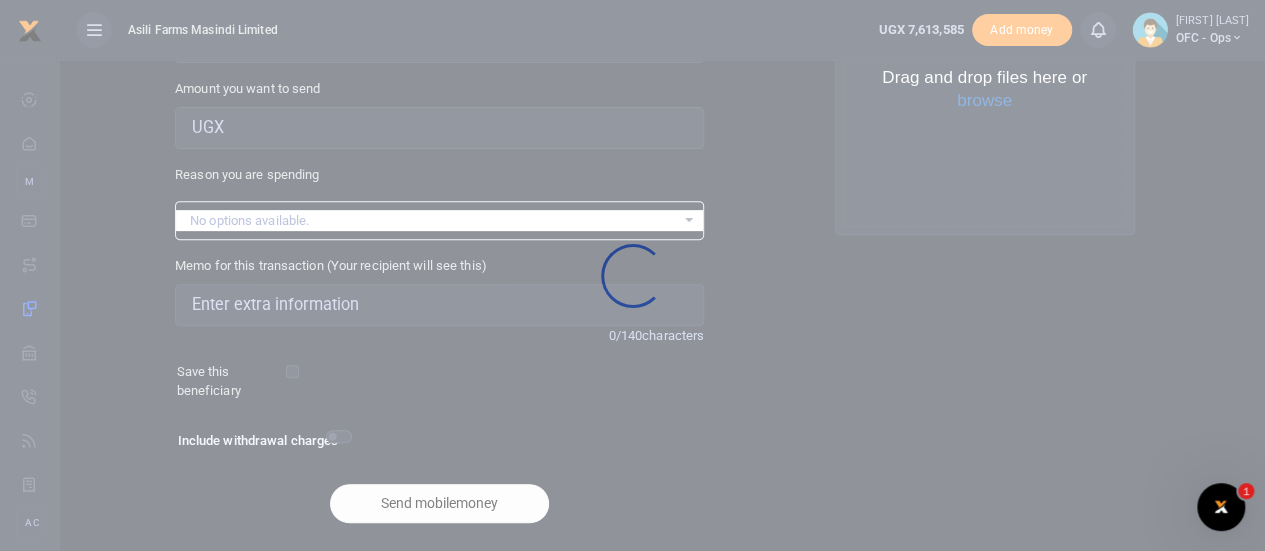 scroll, scrollTop: 0, scrollLeft: 0, axis: both 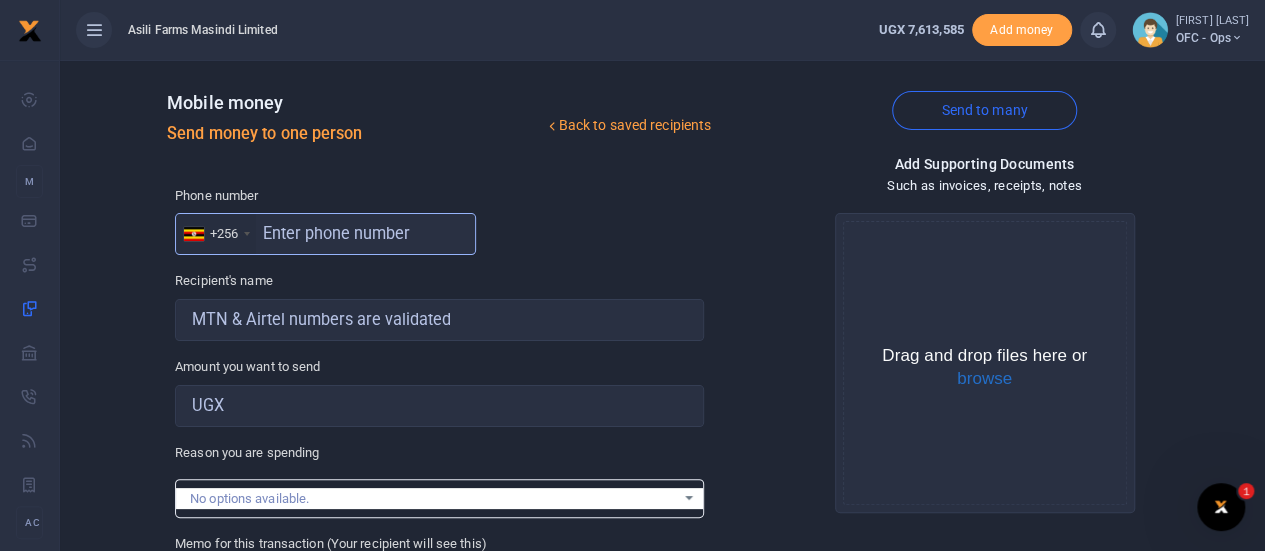 click at bounding box center (325, 234) 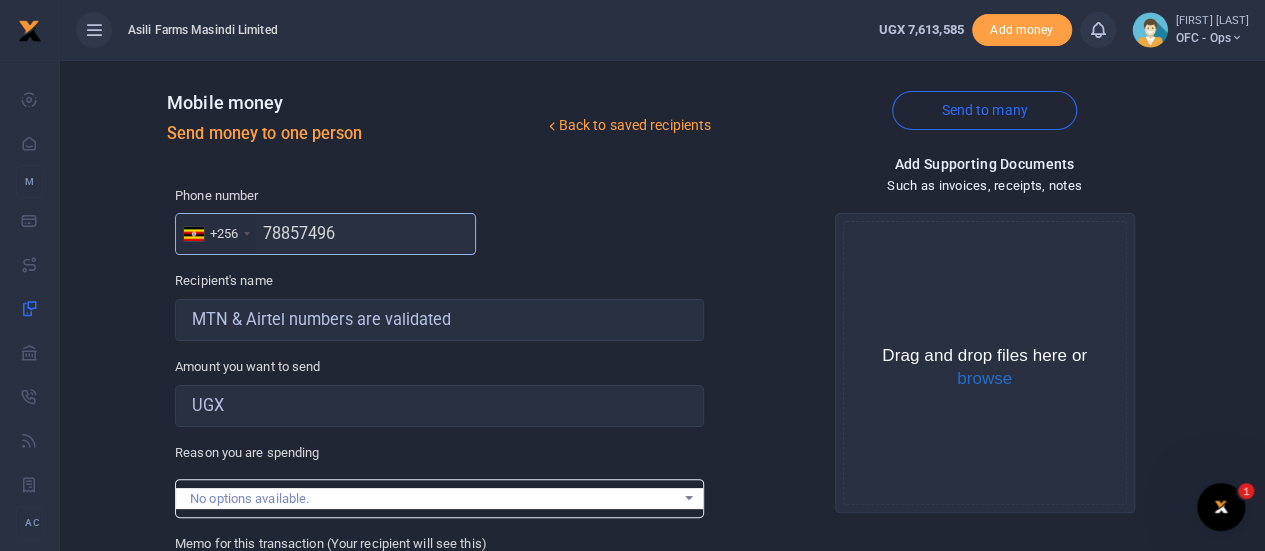 type on "788574961" 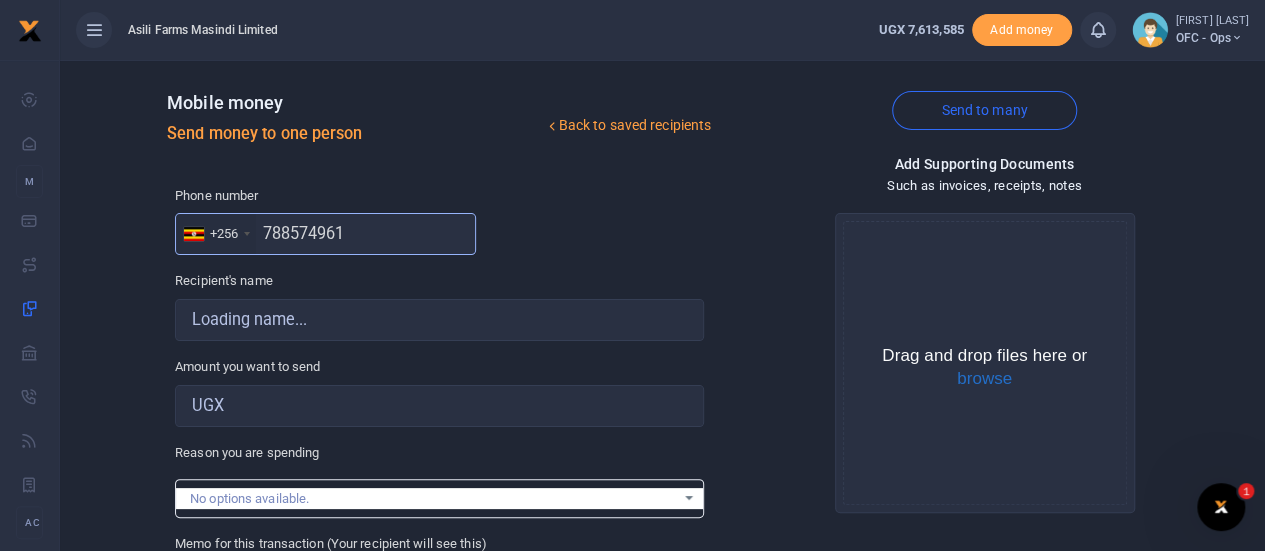 type on "Walter Okello" 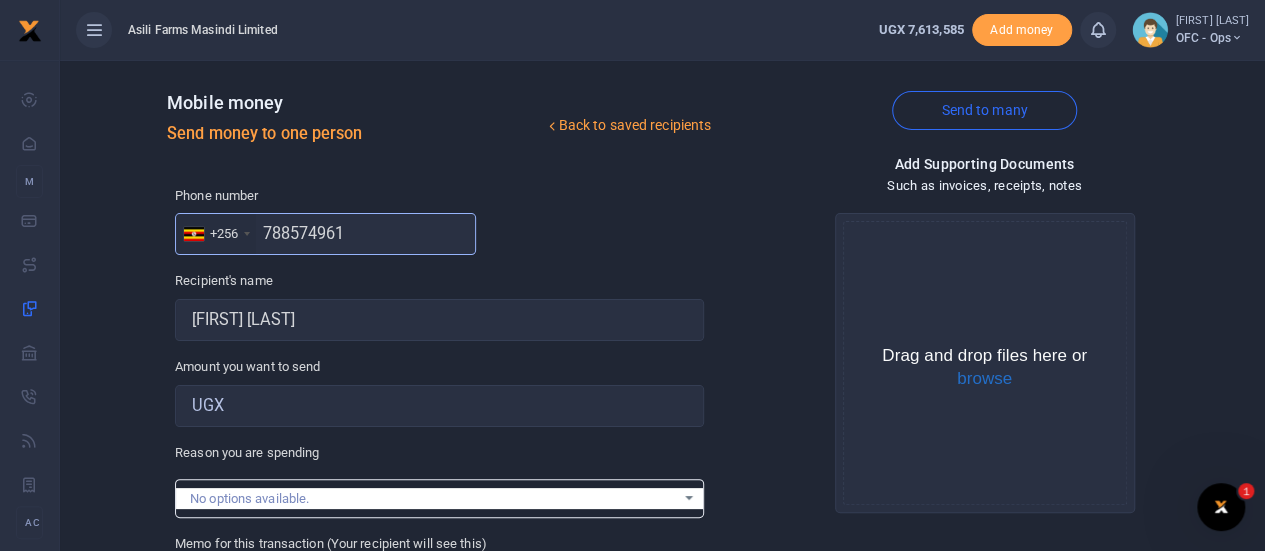 type on "788574961" 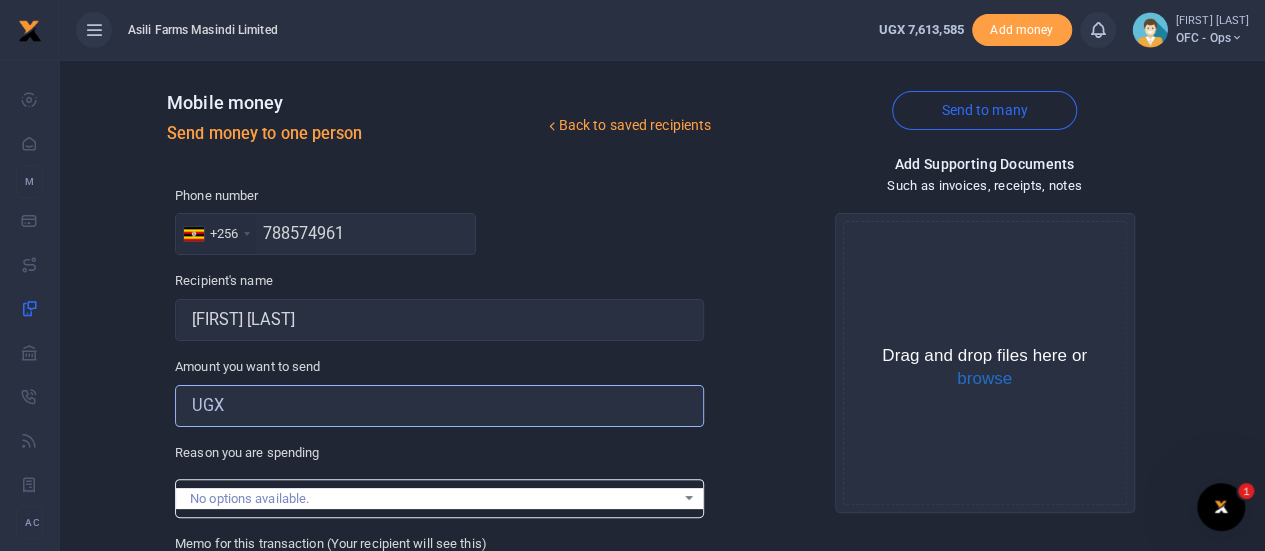 click on "Amount you want to send" at bounding box center (439, 406) 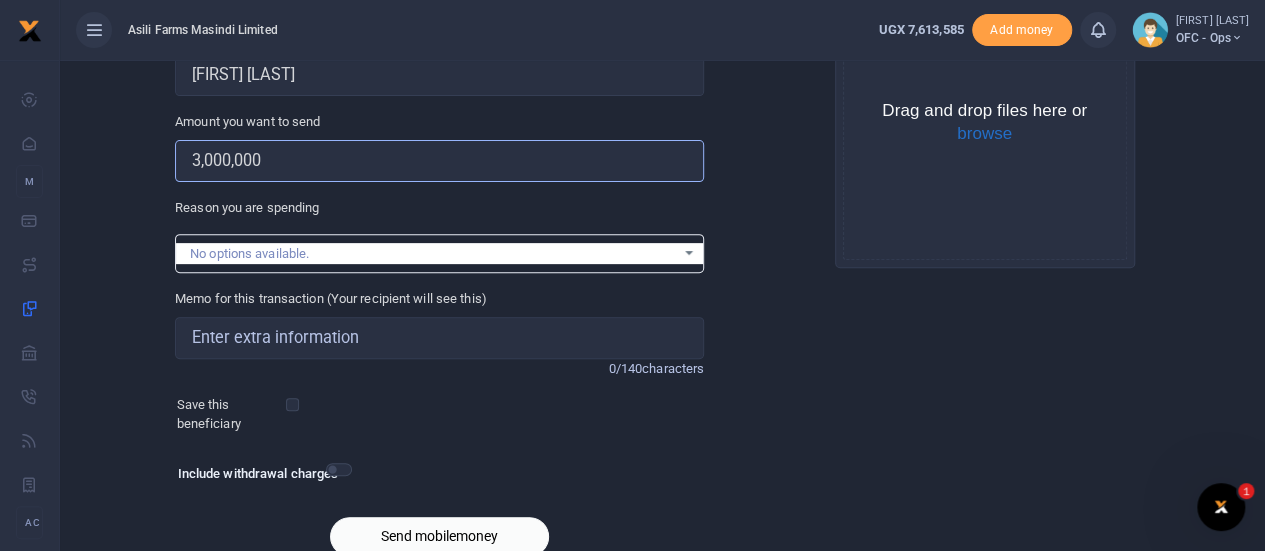 scroll, scrollTop: 280, scrollLeft: 0, axis: vertical 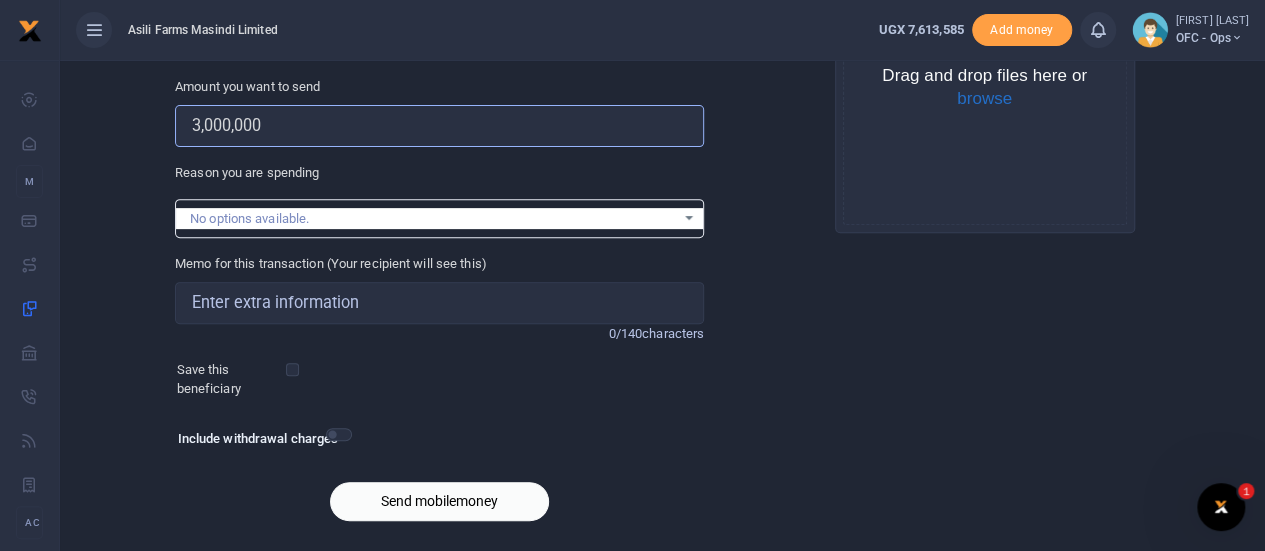 type on "3,000,000" 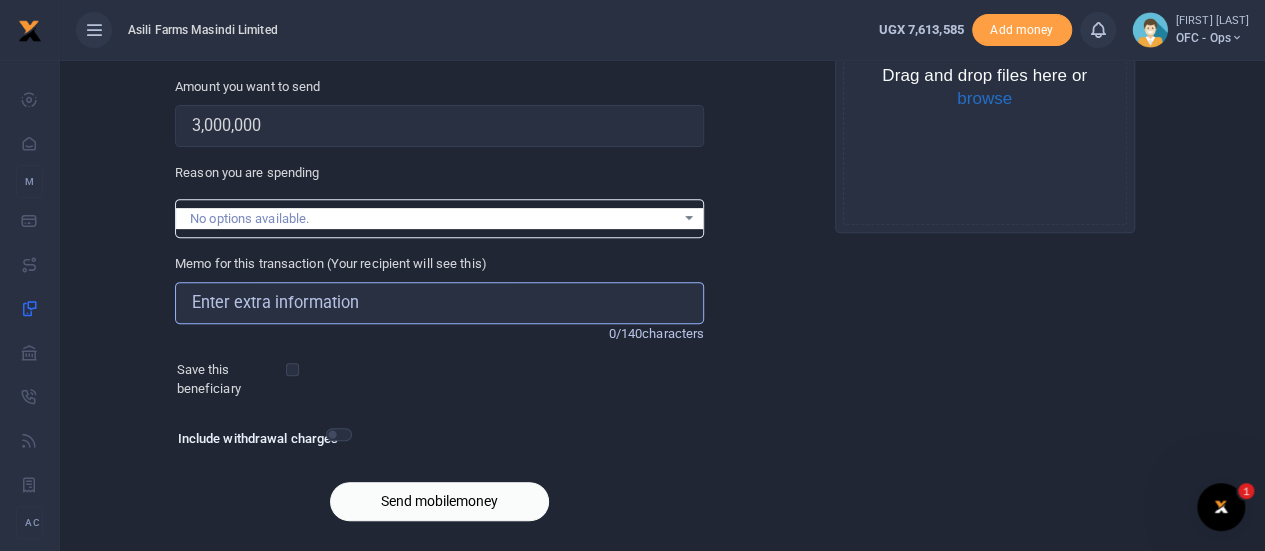 click on "Memo for this transaction (Your recipient will see this)" at bounding box center [439, 303] 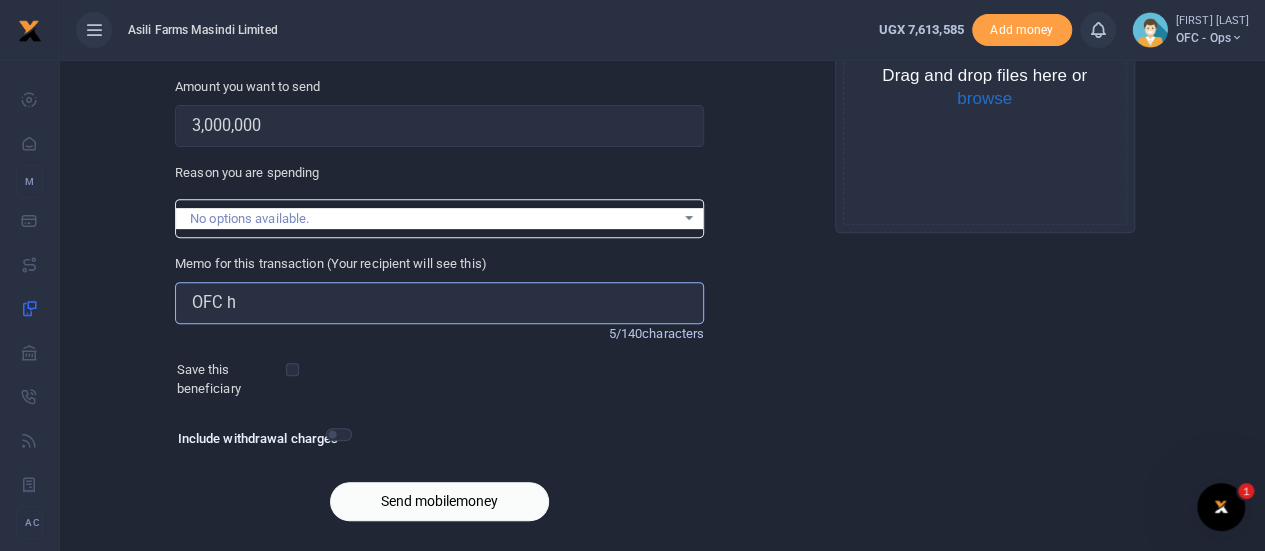 type on "OFC hire of lowbed for transportation of imported machinery" 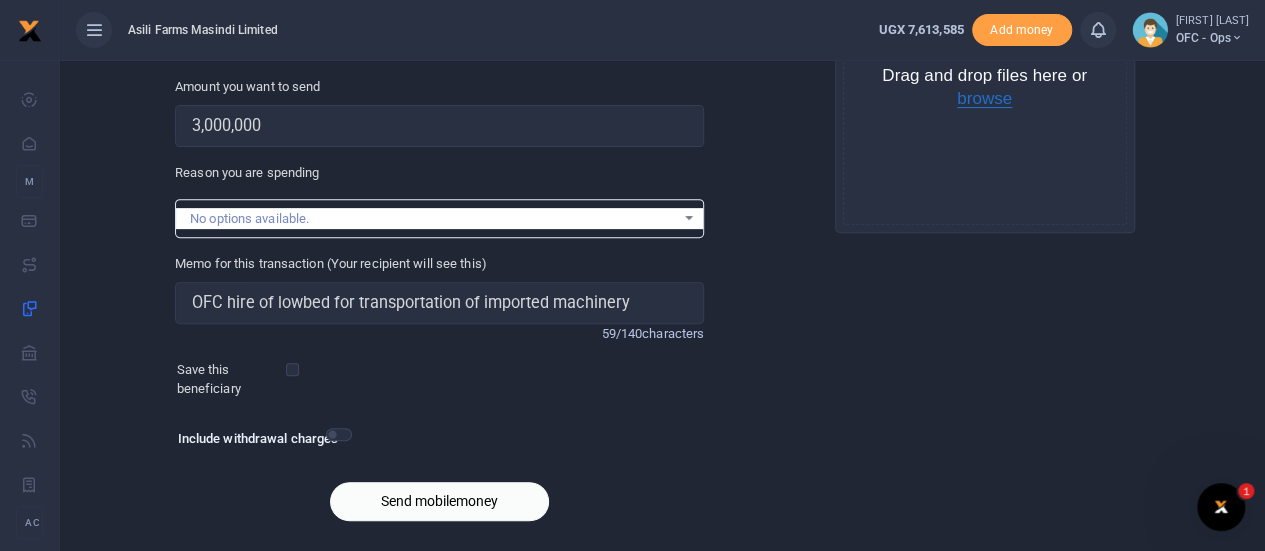 click on "browse" at bounding box center [984, 99] 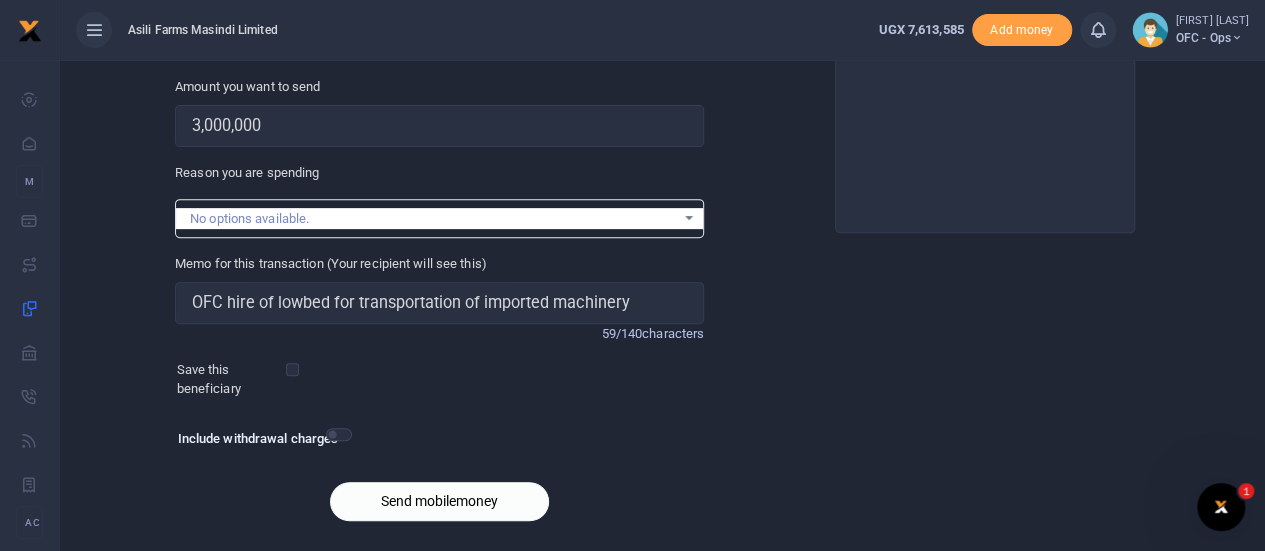 click on "Send mobilemoney" at bounding box center (439, 501) 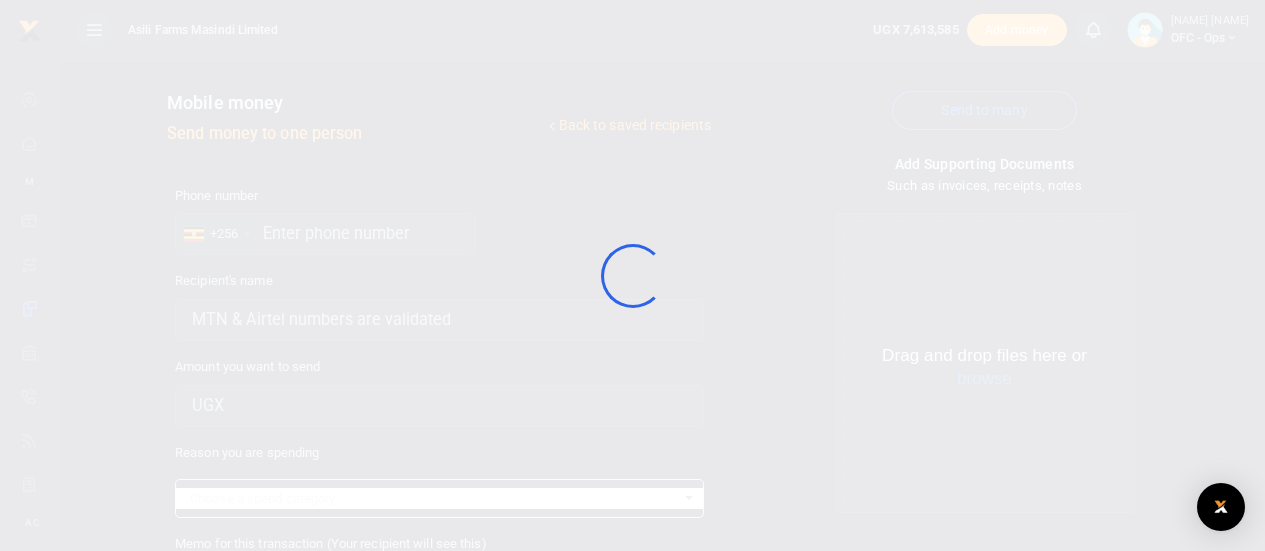 scroll, scrollTop: 278, scrollLeft: 0, axis: vertical 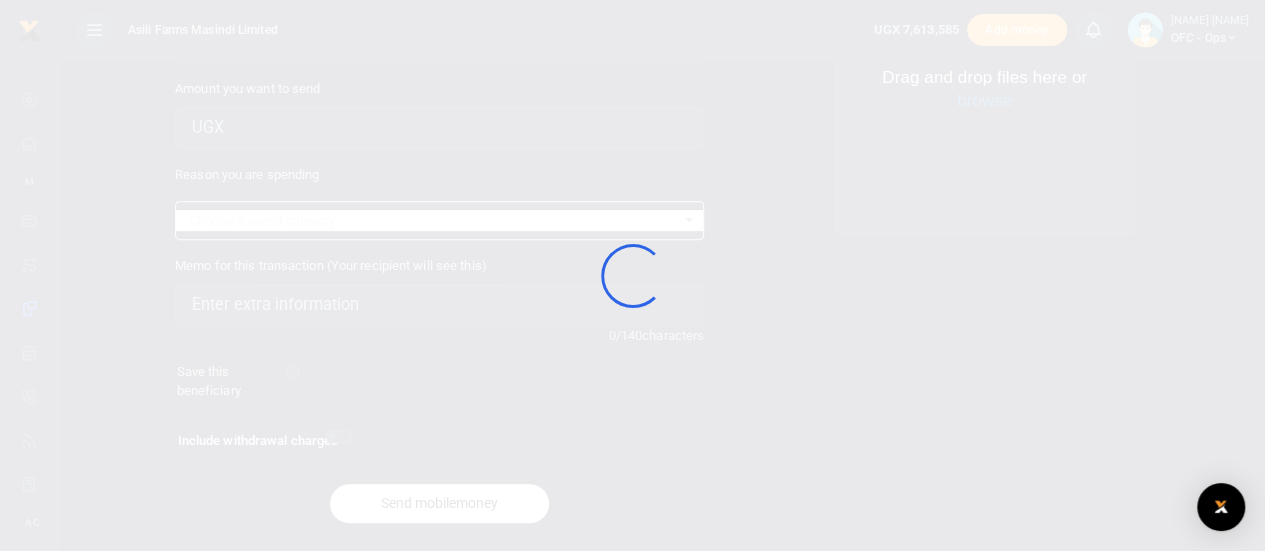 select 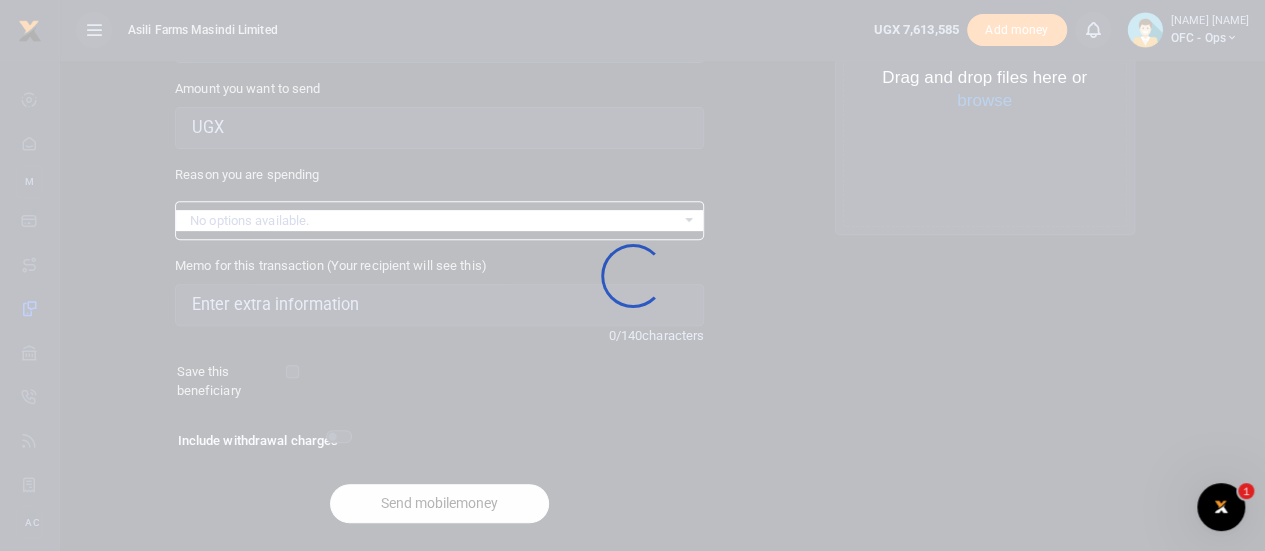 scroll, scrollTop: 0, scrollLeft: 0, axis: both 